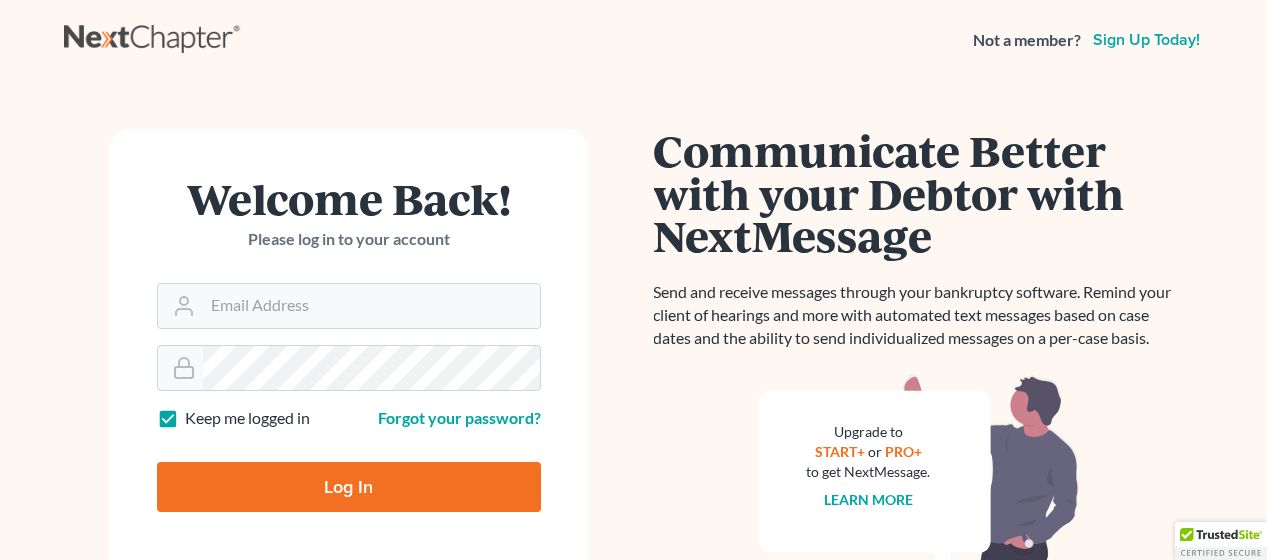 scroll, scrollTop: 0, scrollLeft: 0, axis: both 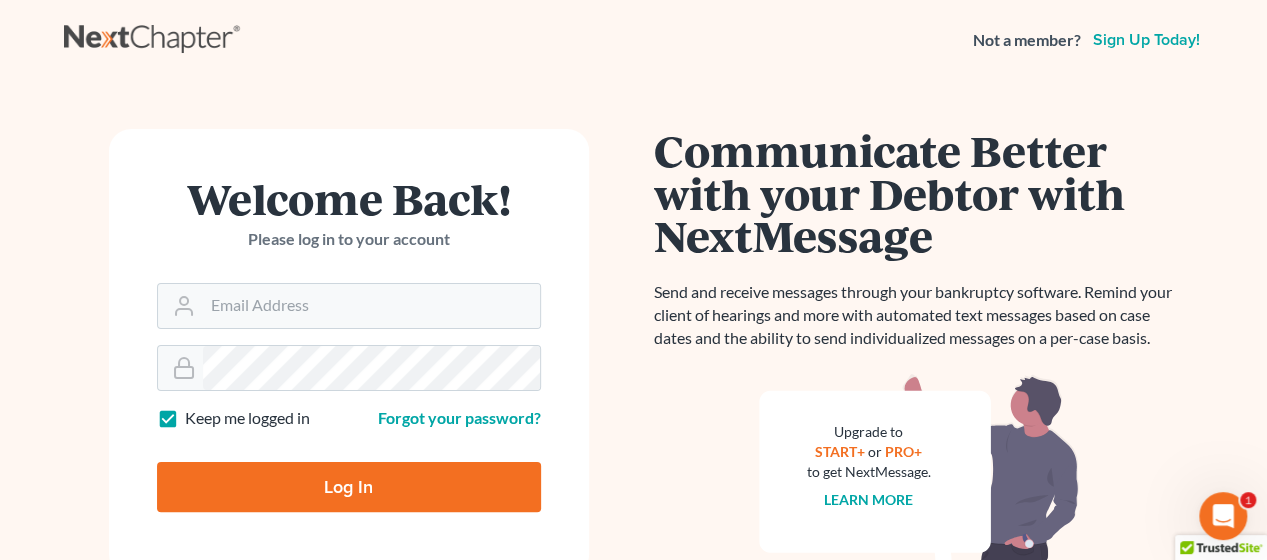 click on "Welcome Back! Please log in to your account" at bounding box center (349, 230) 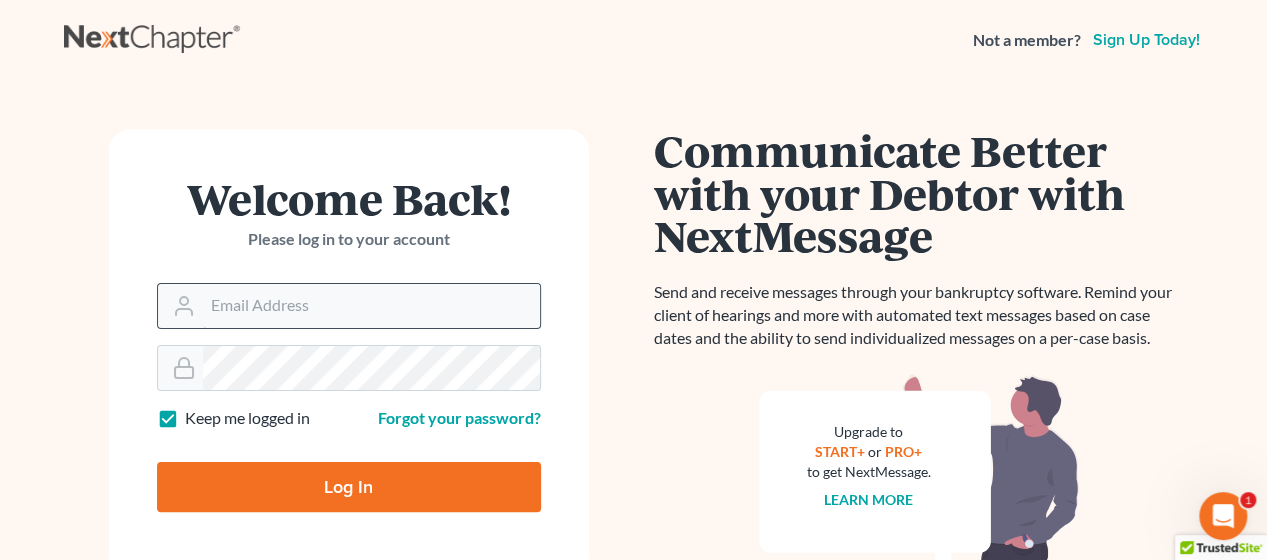 click on "Email Address" at bounding box center [371, 306] 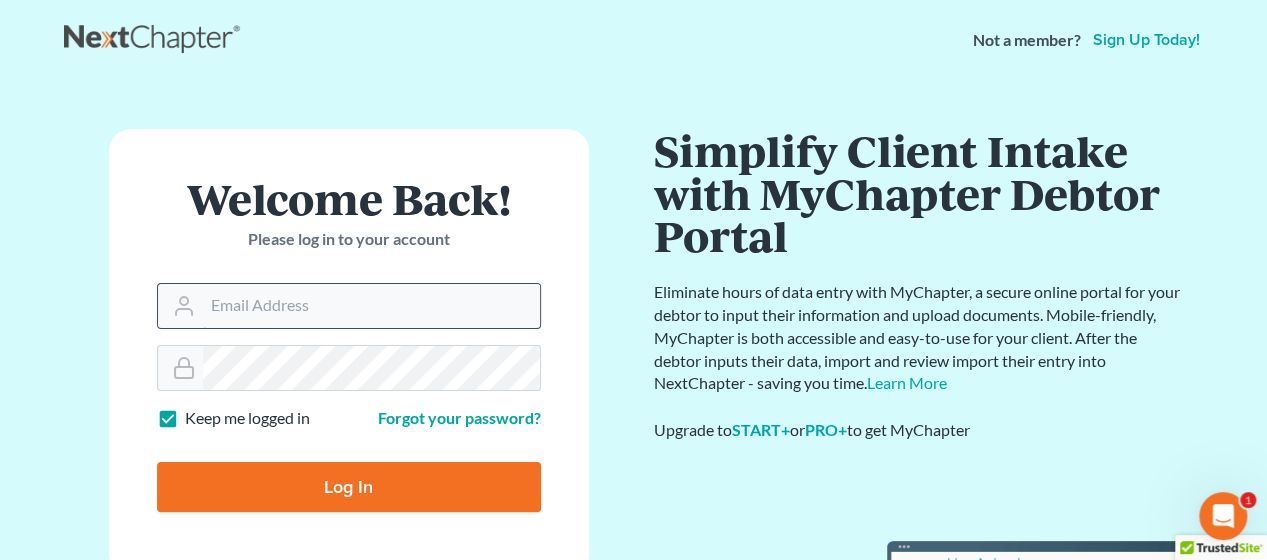 type on "giovanna.gallo@ggallolegal.com" 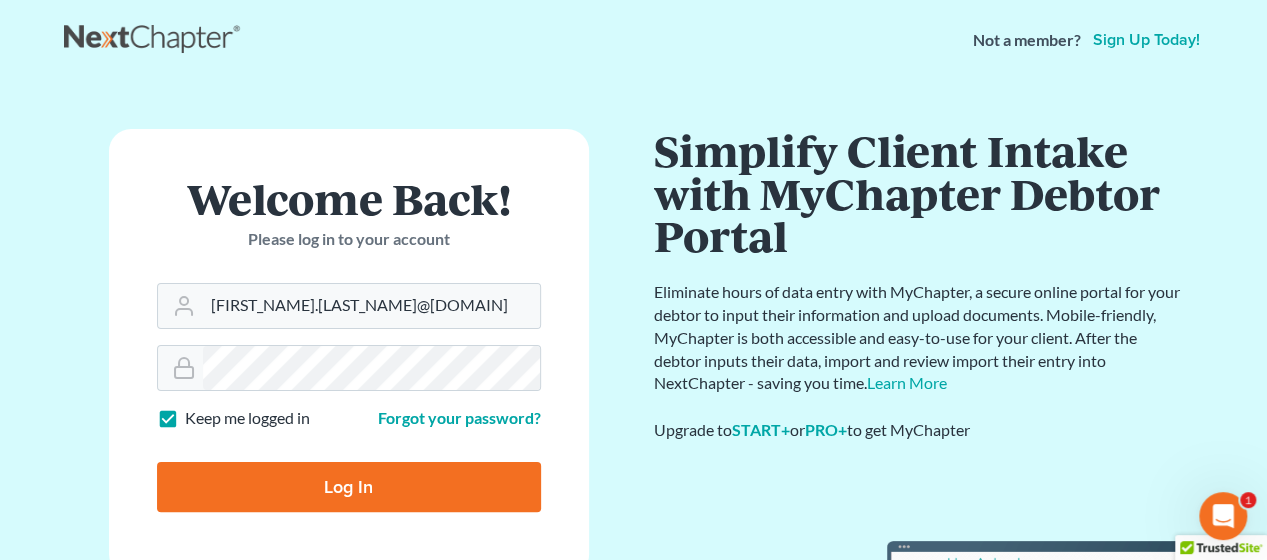 click on "Log In" at bounding box center (349, 487) 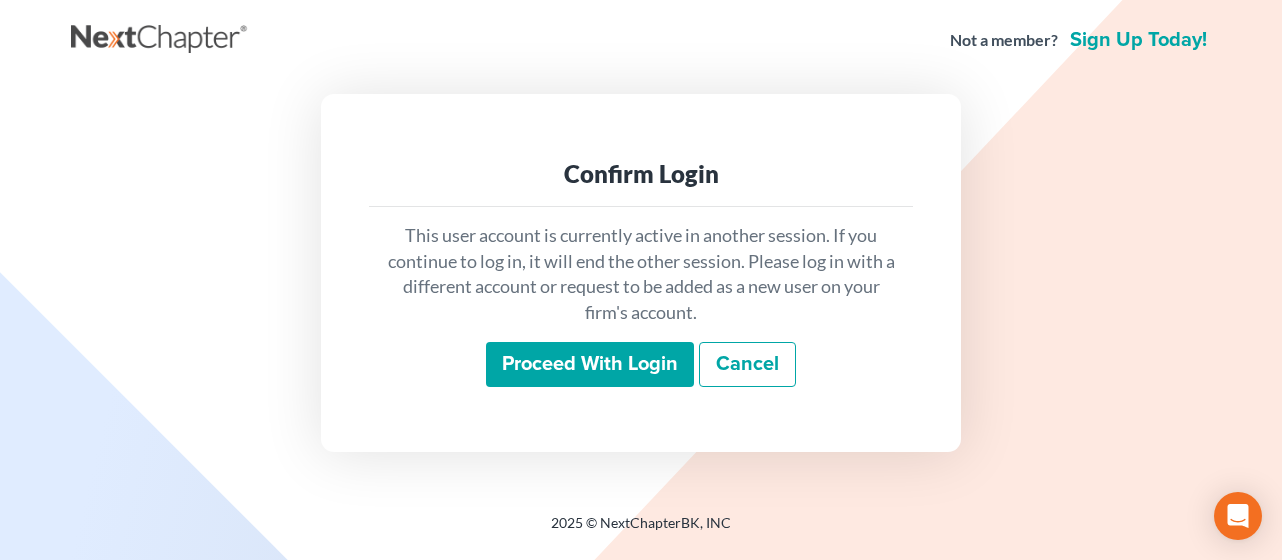 scroll, scrollTop: 0, scrollLeft: 0, axis: both 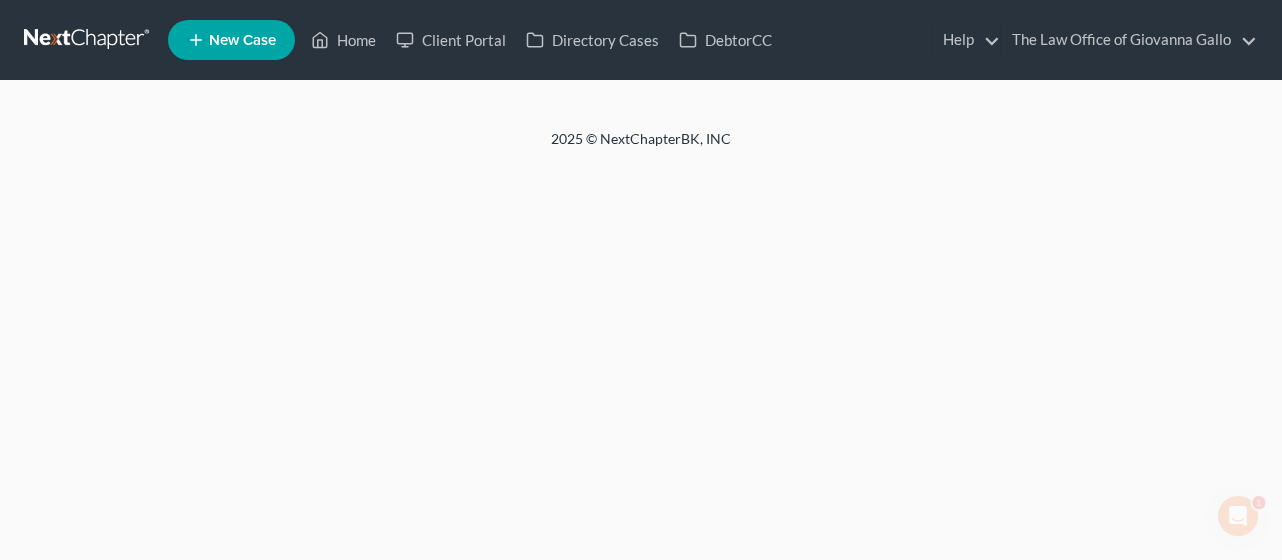 click on "New Case" at bounding box center [231, 40] 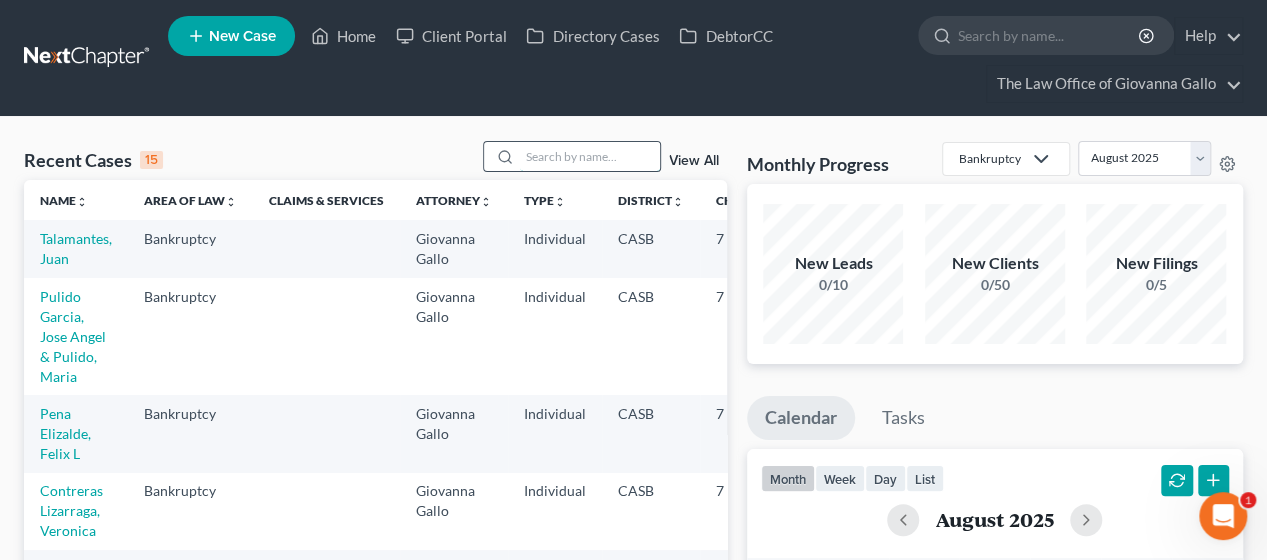click at bounding box center (590, 156) 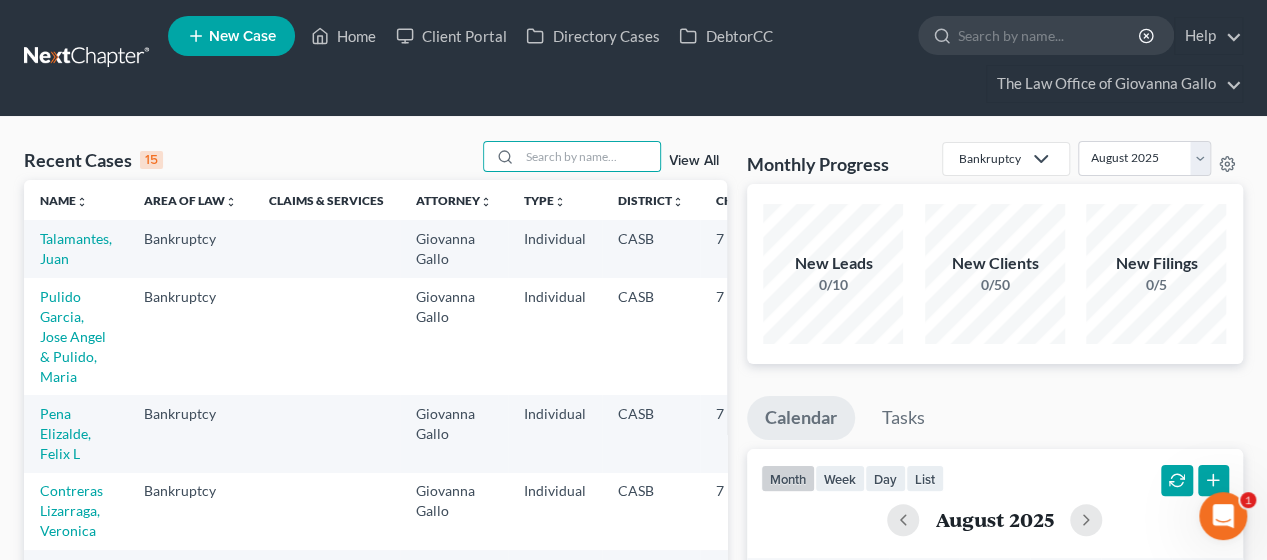 click 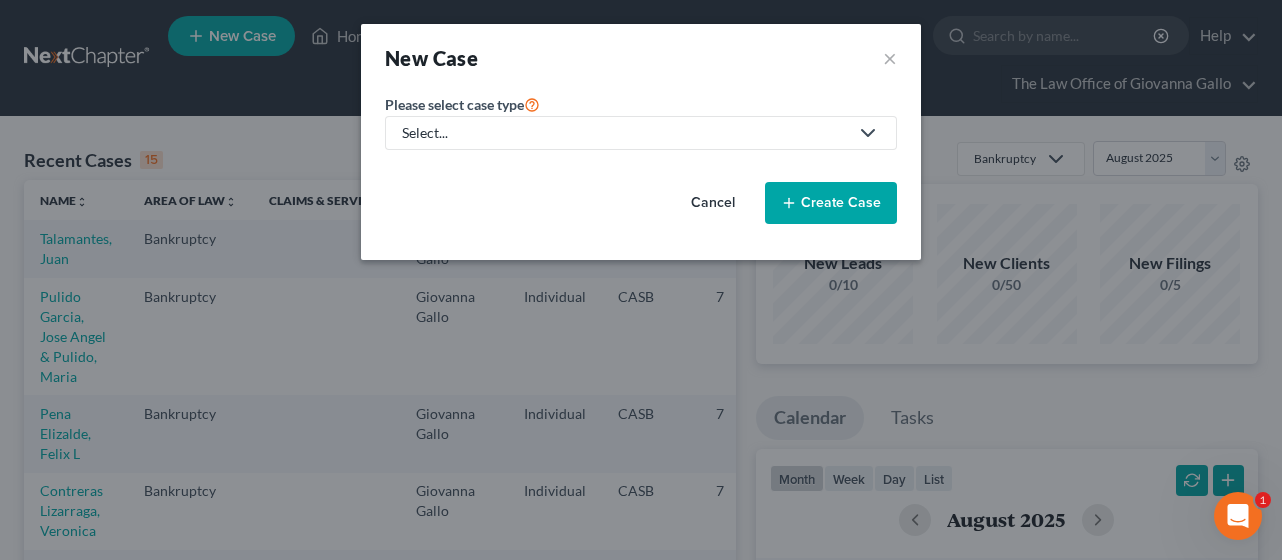 click on "Select..." at bounding box center (625, 133) 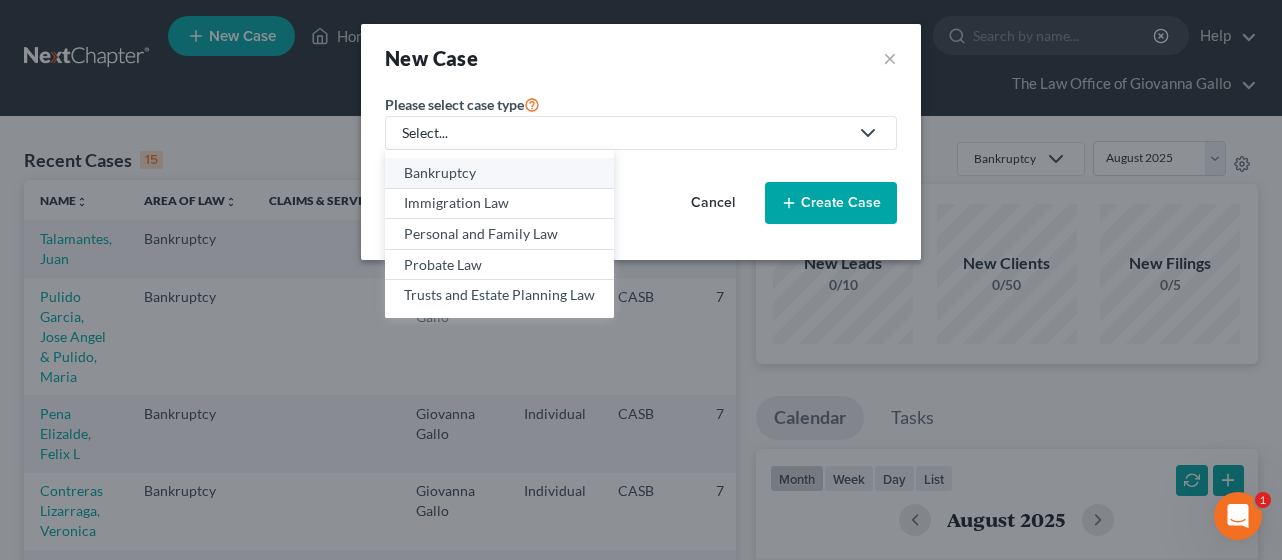 click on "Bankruptcy" at bounding box center (499, 173) 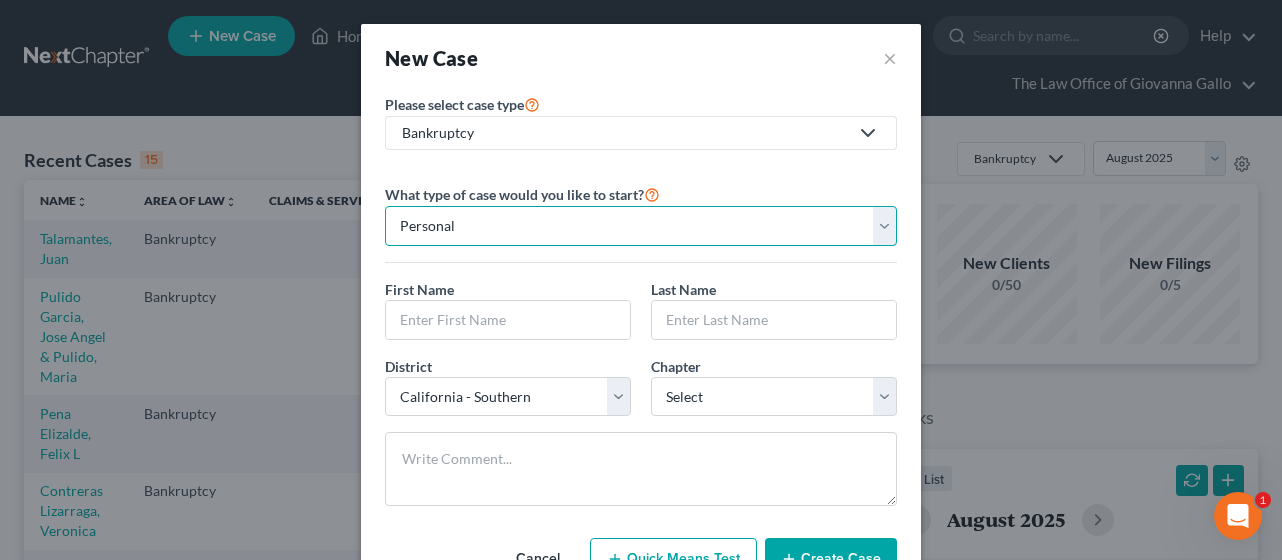 click on "Personal Business" at bounding box center [641, 226] 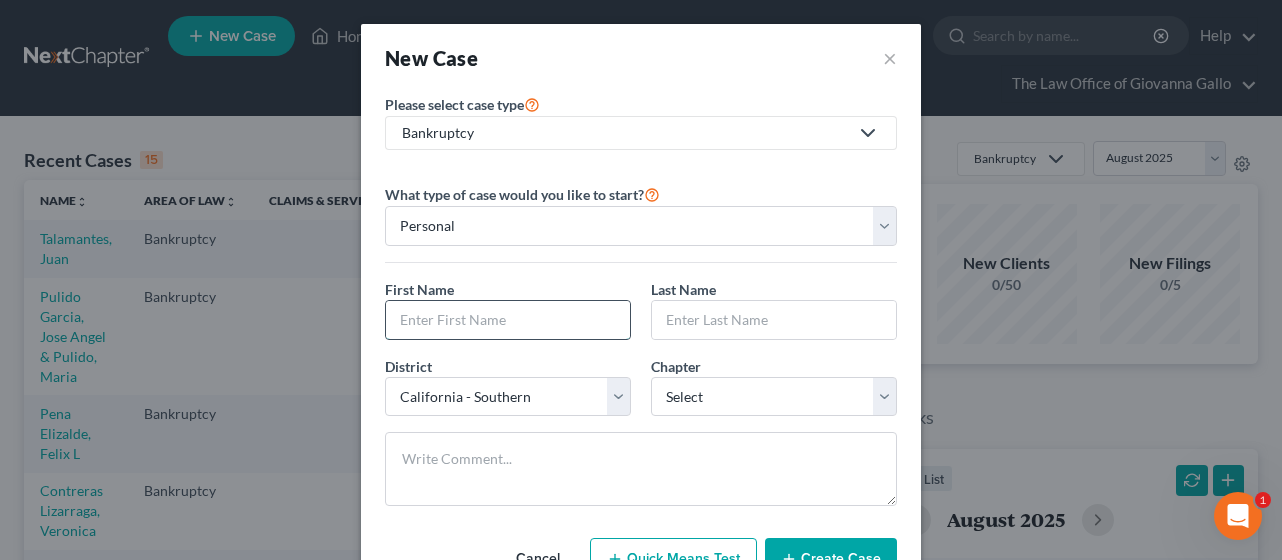 click at bounding box center [508, 320] 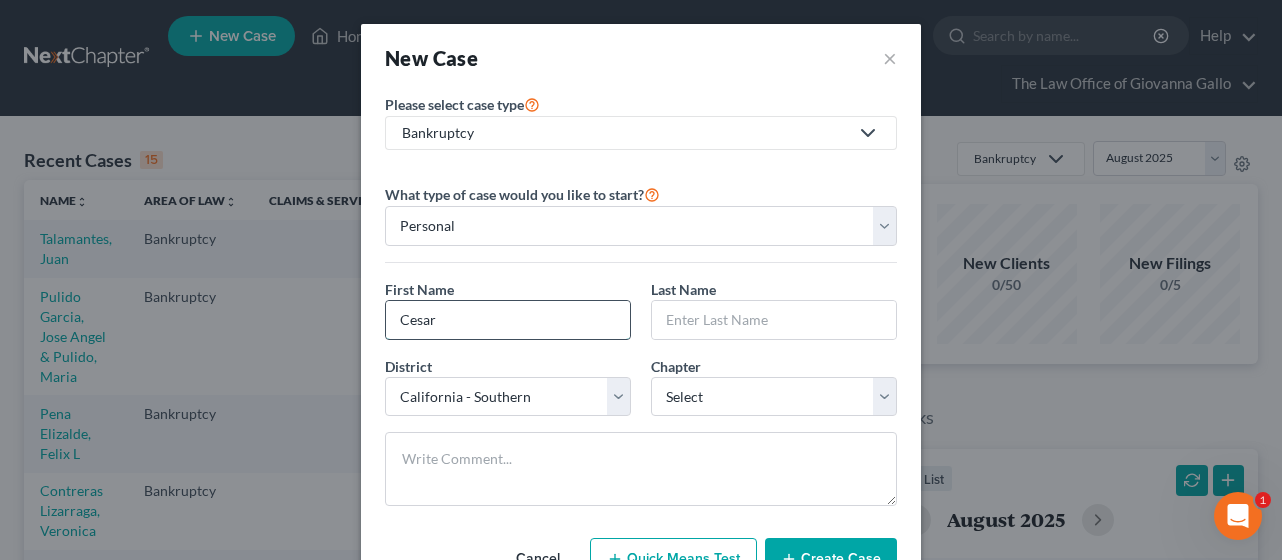 type on "Cesar" 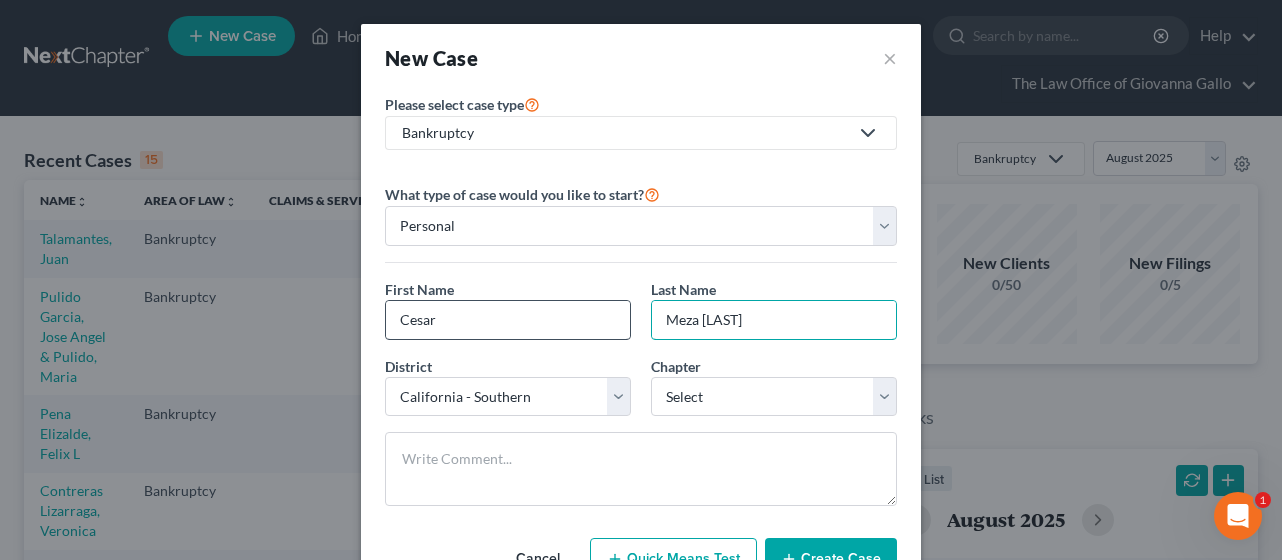 type on "Meza [LAST]" 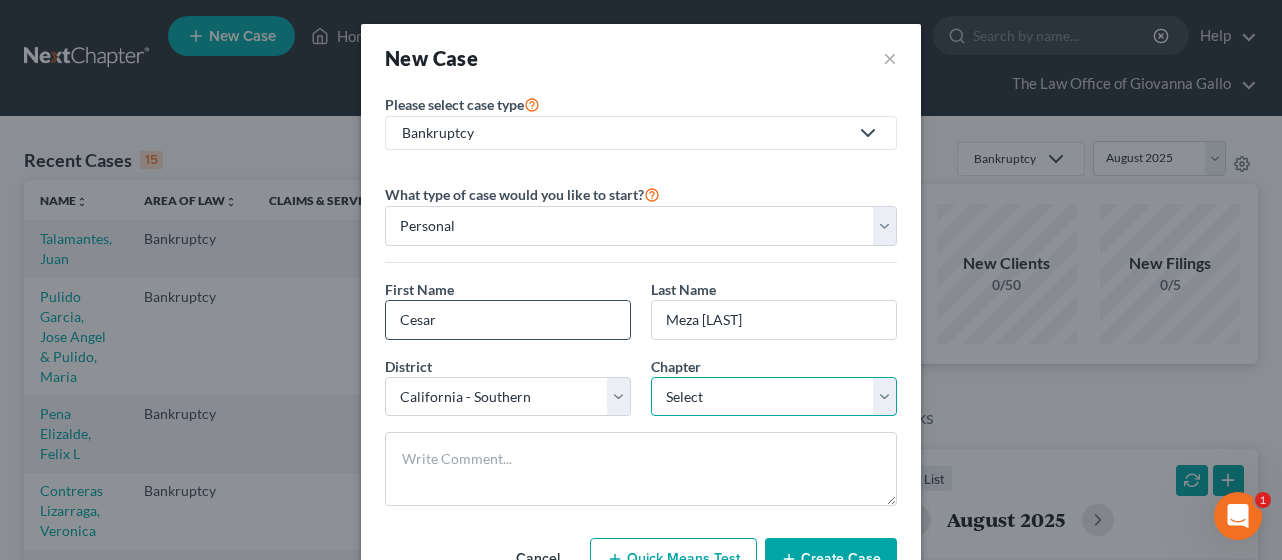 select on "0" 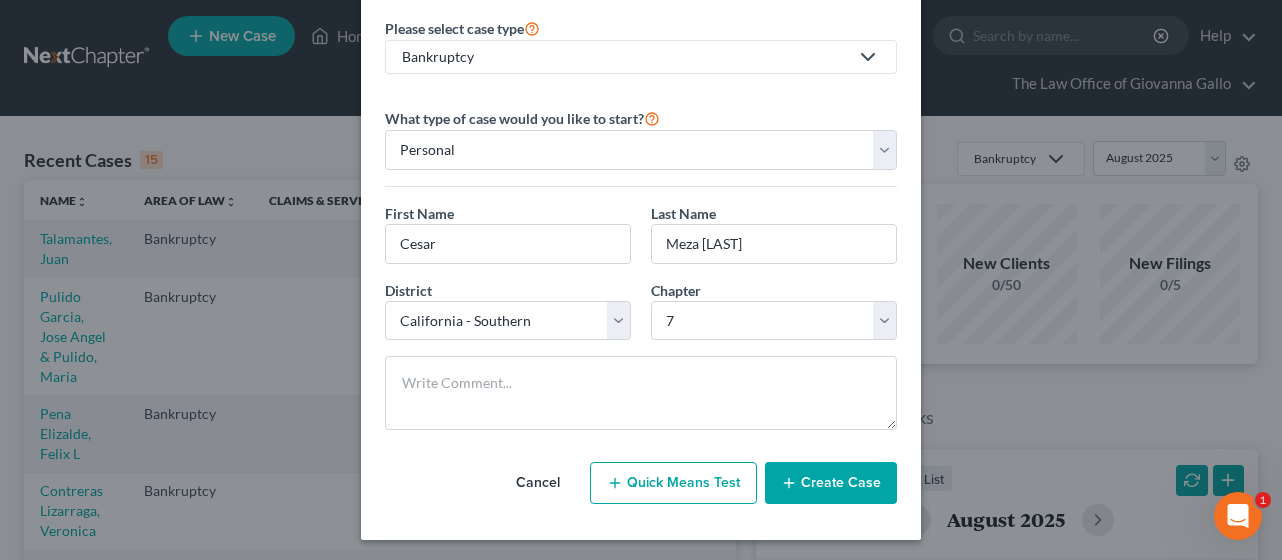 click on "Quick Means Test" at bounding box center (673, 483) 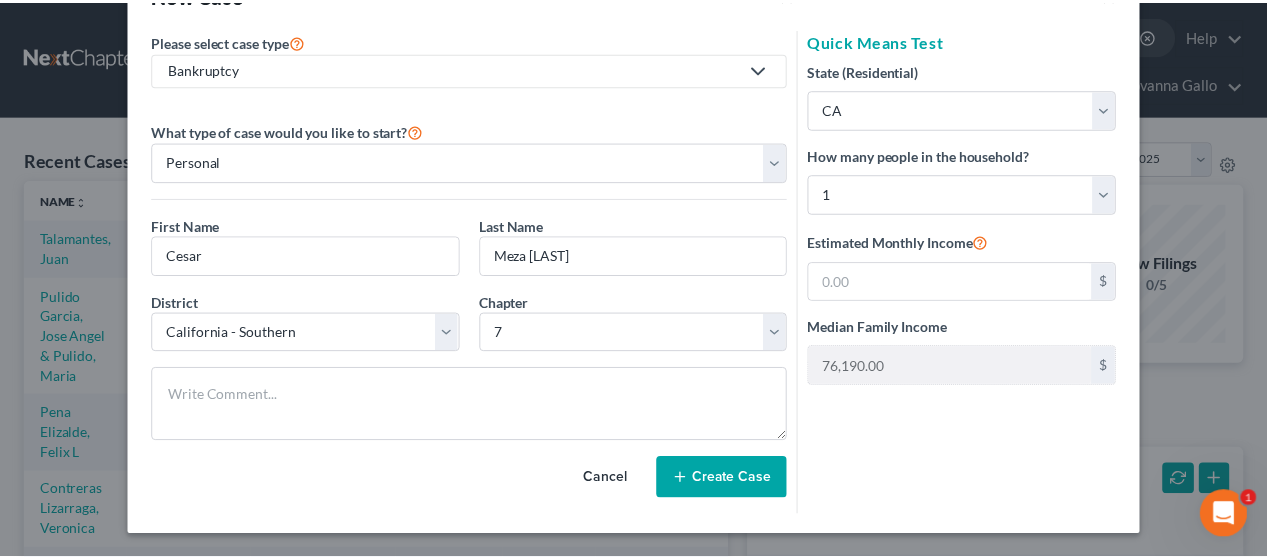 scroll, scrollTop: 60, scrollLeft: 0, axis: vertical 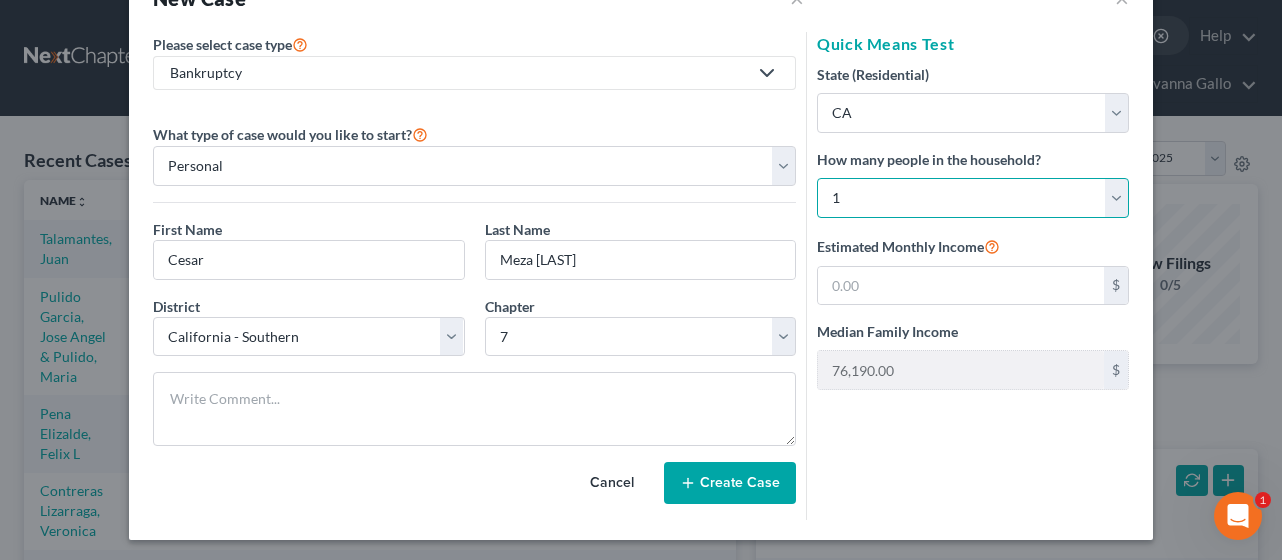 click on "Select 1 2 3 4 5 6 7 8 9 10 11 12 13 14 15 16 17 18 19 20" at bounding box center (973, 198) 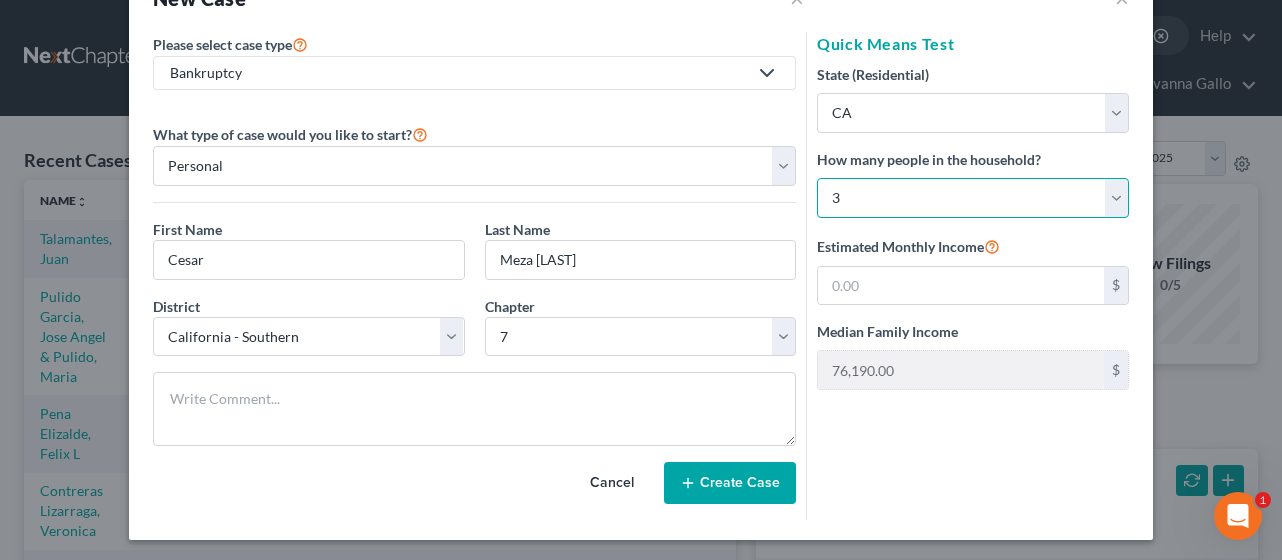click on "Select 1 2 3 4 5 6 7 8 9 10 11 12 13 14 15 16 17 18 19 20" at bounding box center [973, 198] 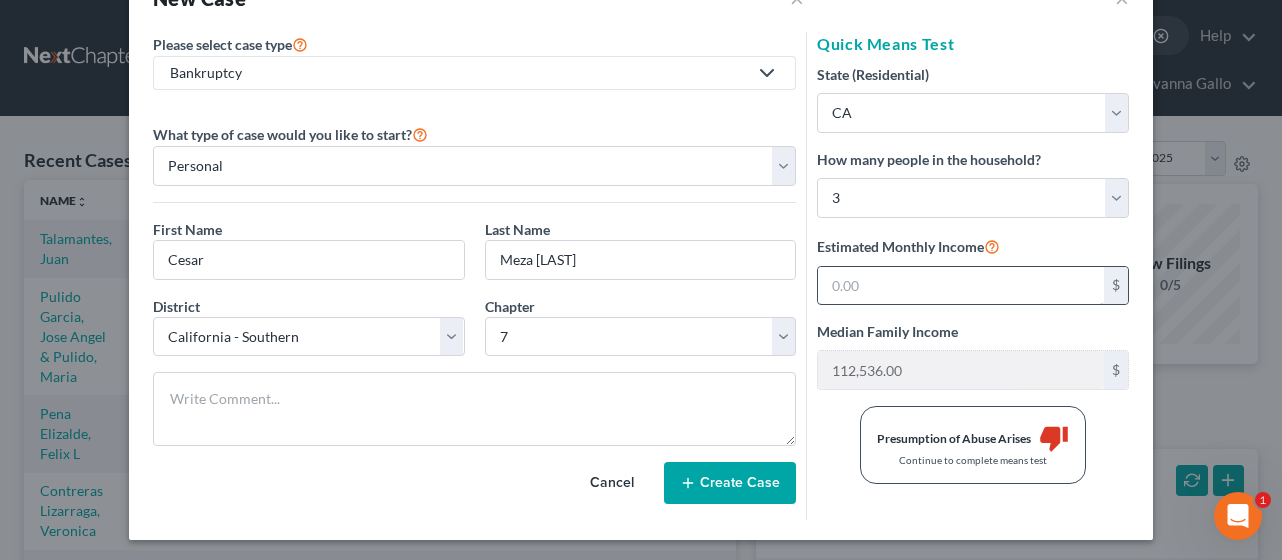 click at bounding box center [961, 286] 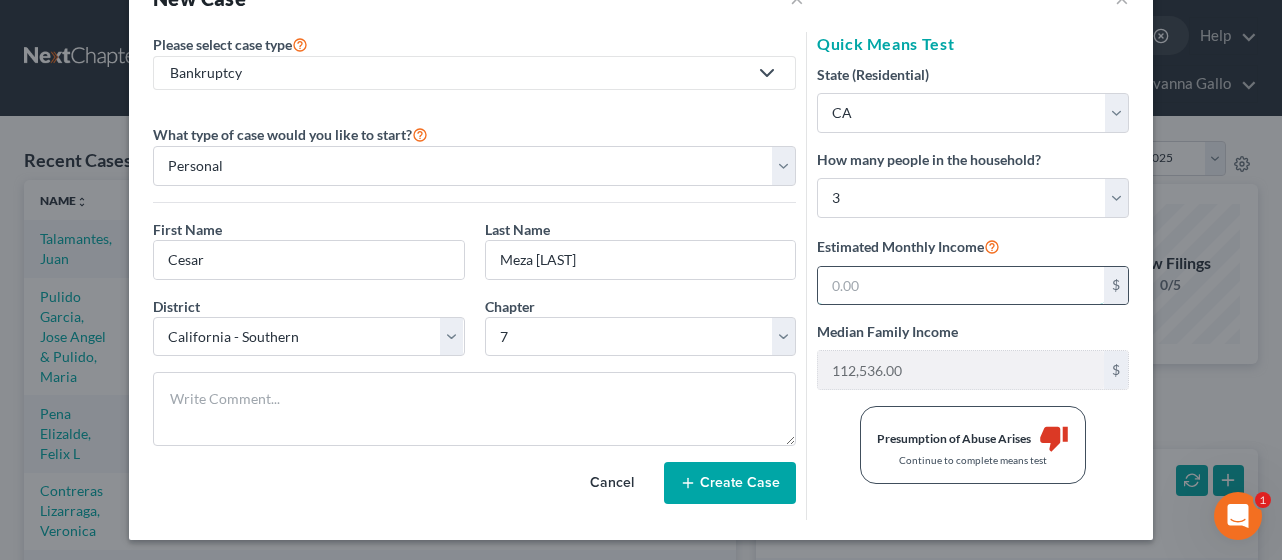 click at bounding box center (961, 286) 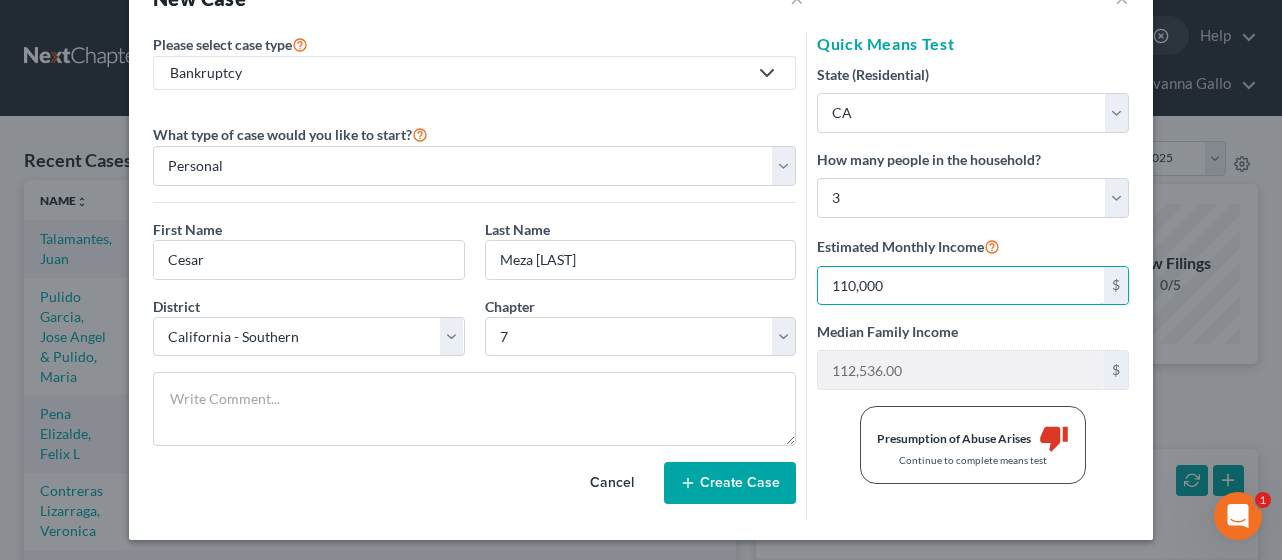 type on "110,000" 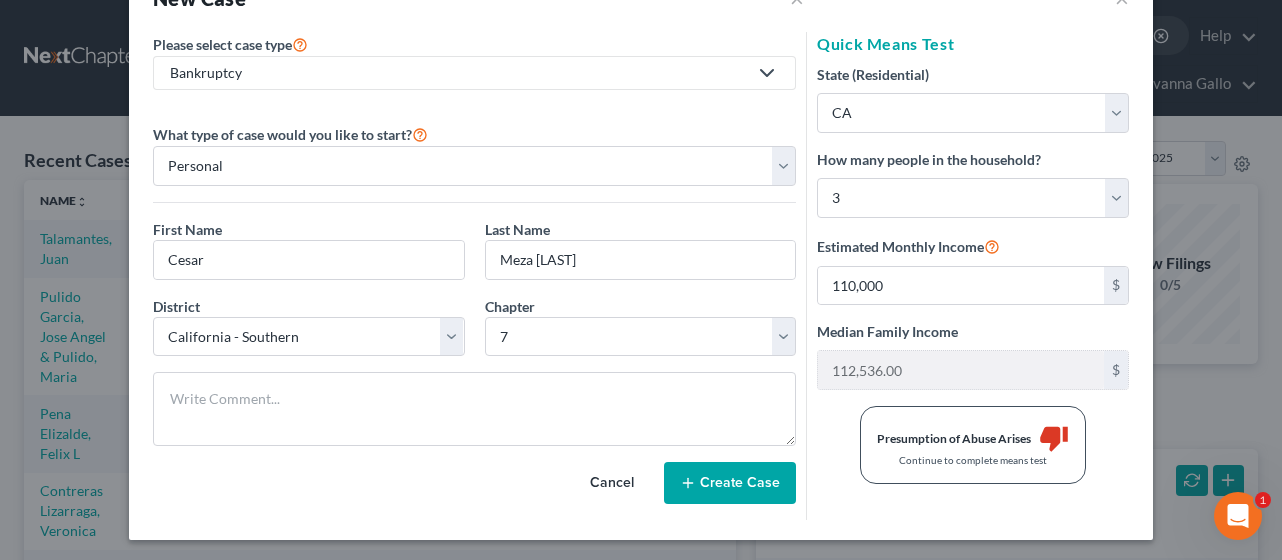 click on "Median Family Income [AMOUNT] $" at bounding box center (973, 355) 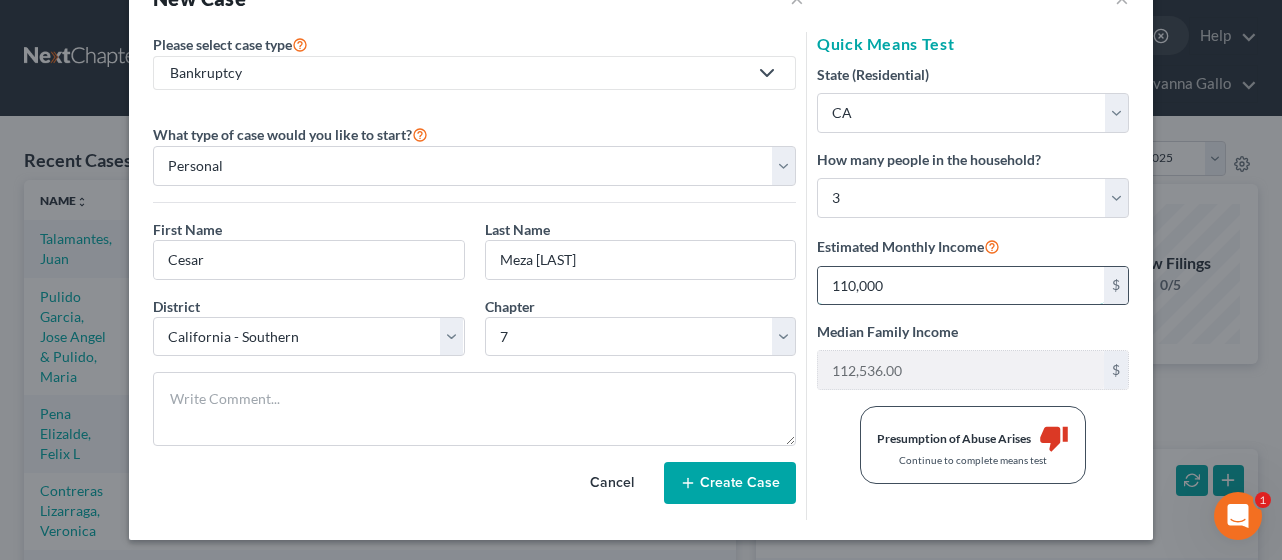 type on "110,000" 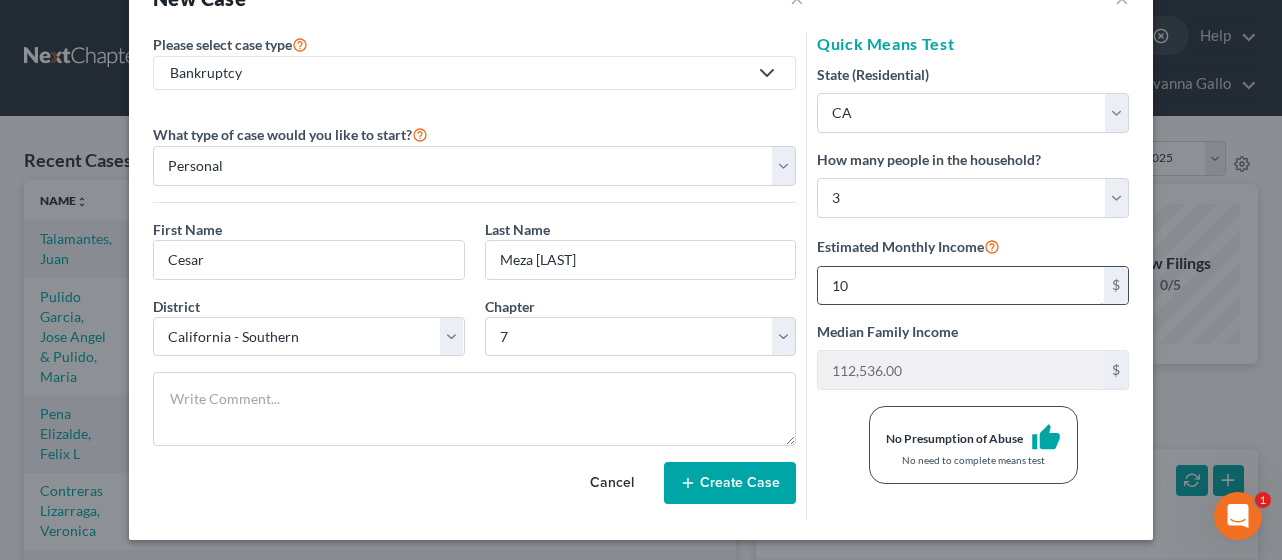 type on "1" 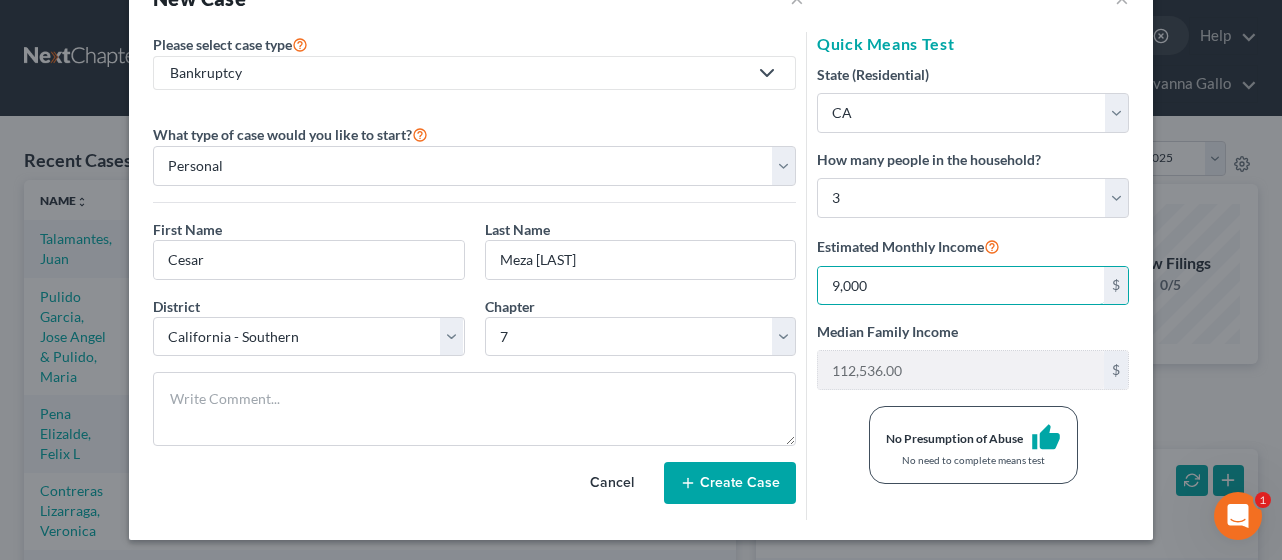 type on "9,000" 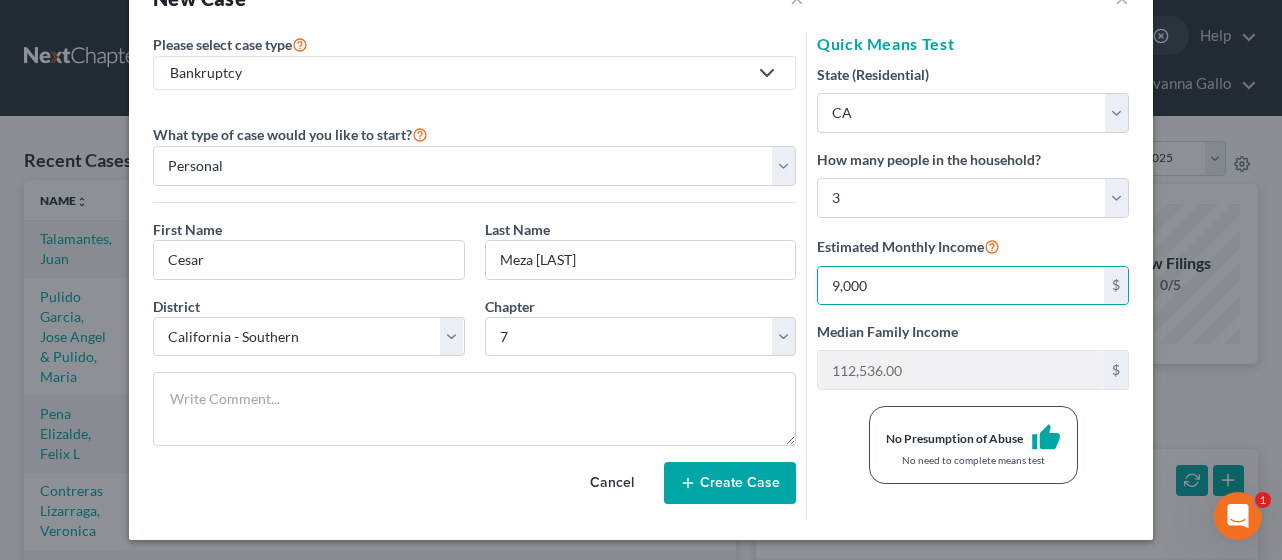 click on "Median Family Income [AMOUNT] $" at bounding box center (973, 355) 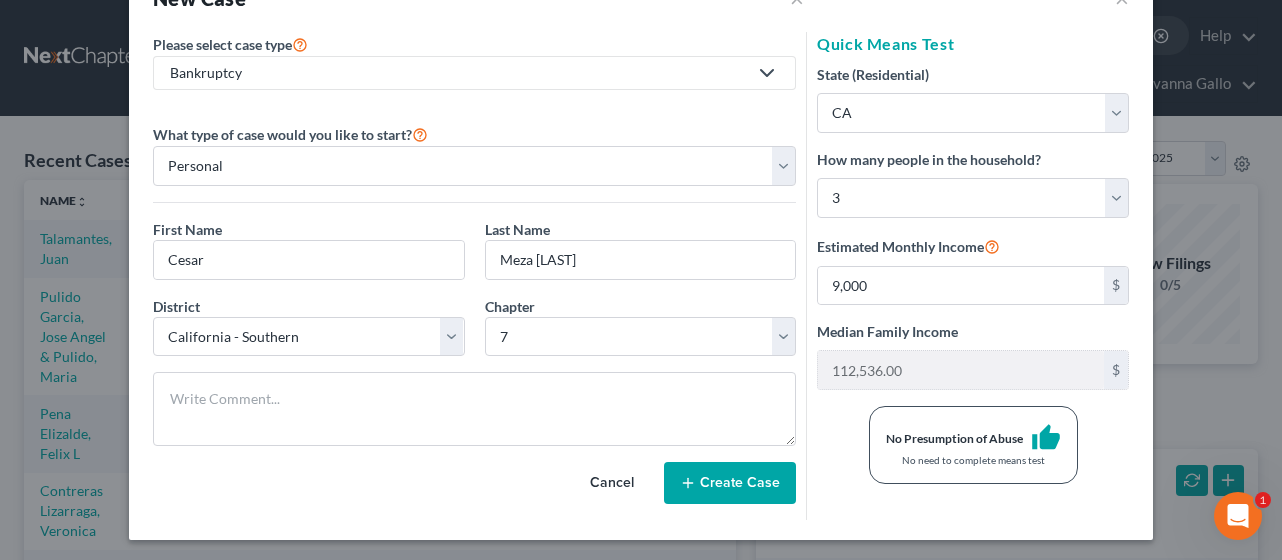 click on "Create Case" at bounding box center [730, 483] 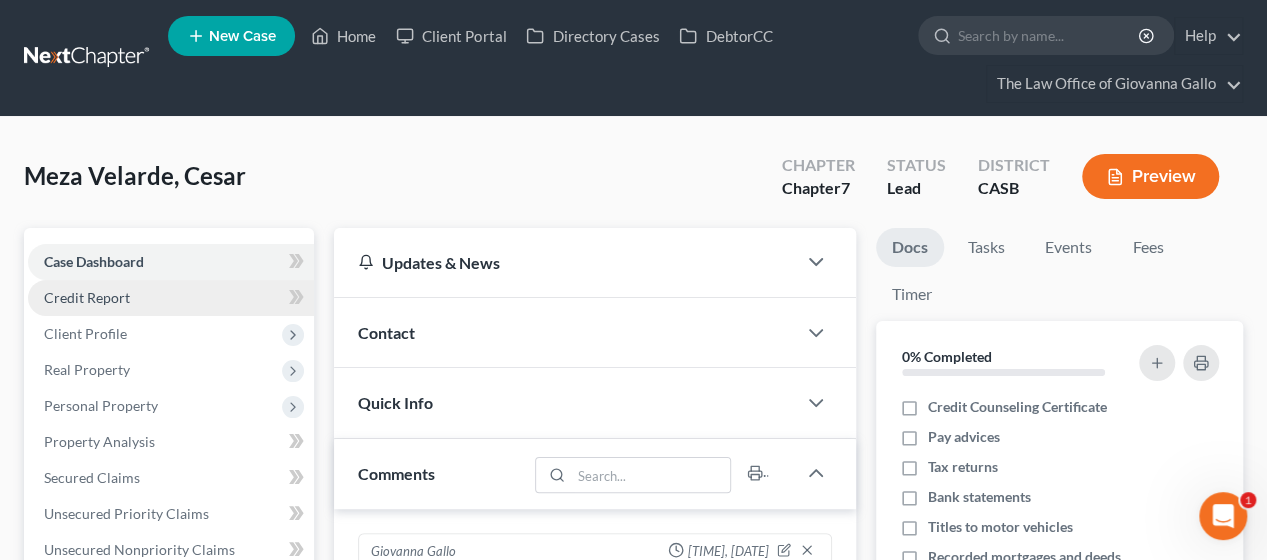 click on "Credit Report" at bounding box center [171, 298] 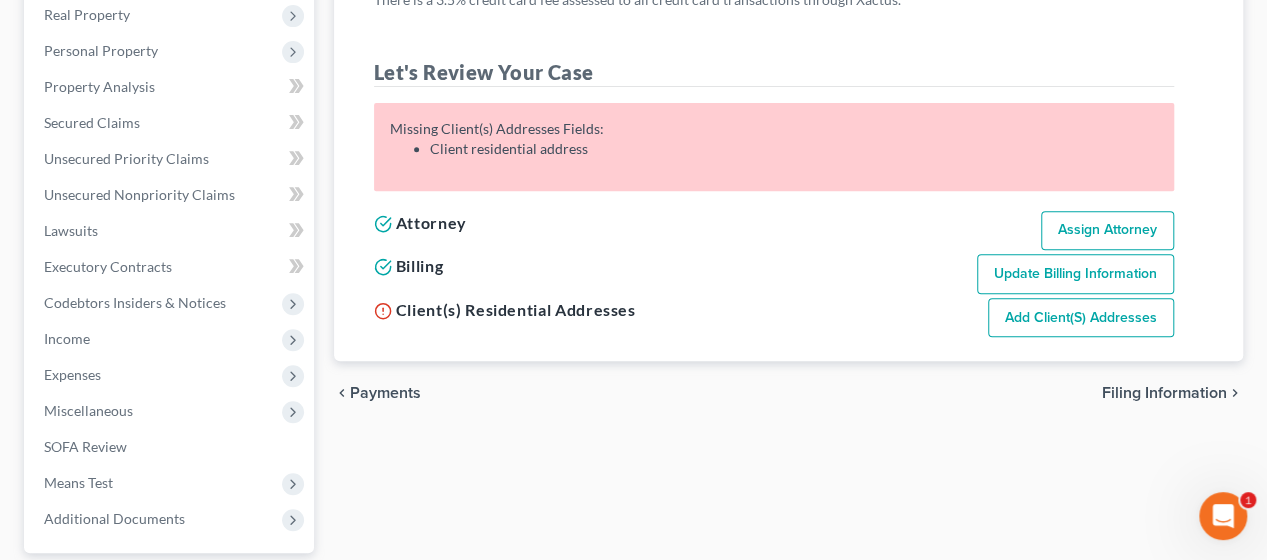 click on "Add Client(s) Addresses" at bounding box center [1081, 318] 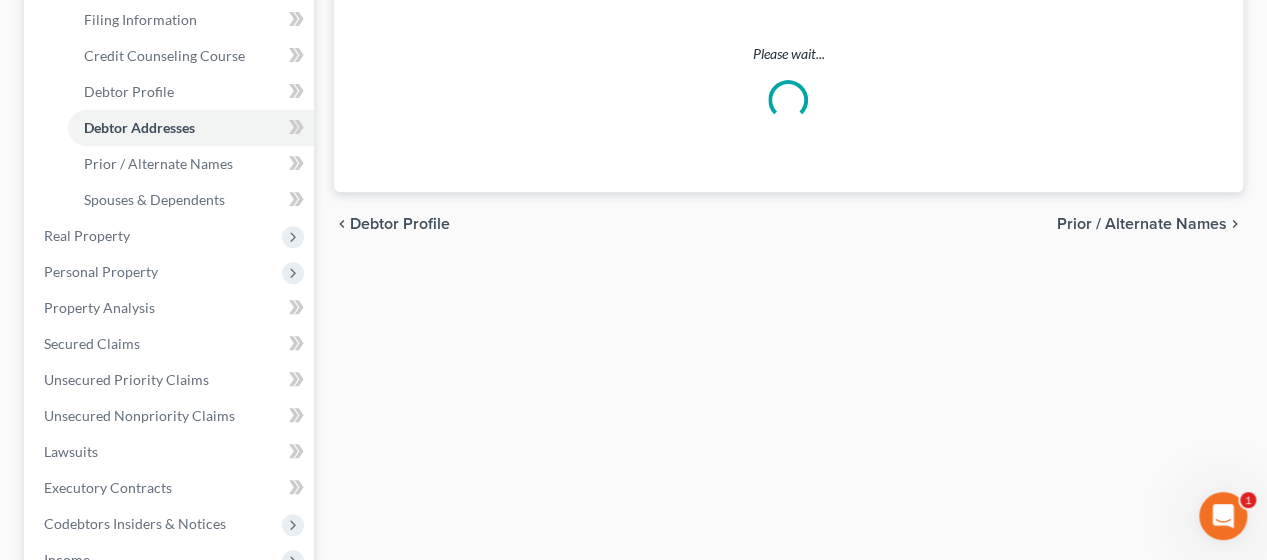 select on "0" 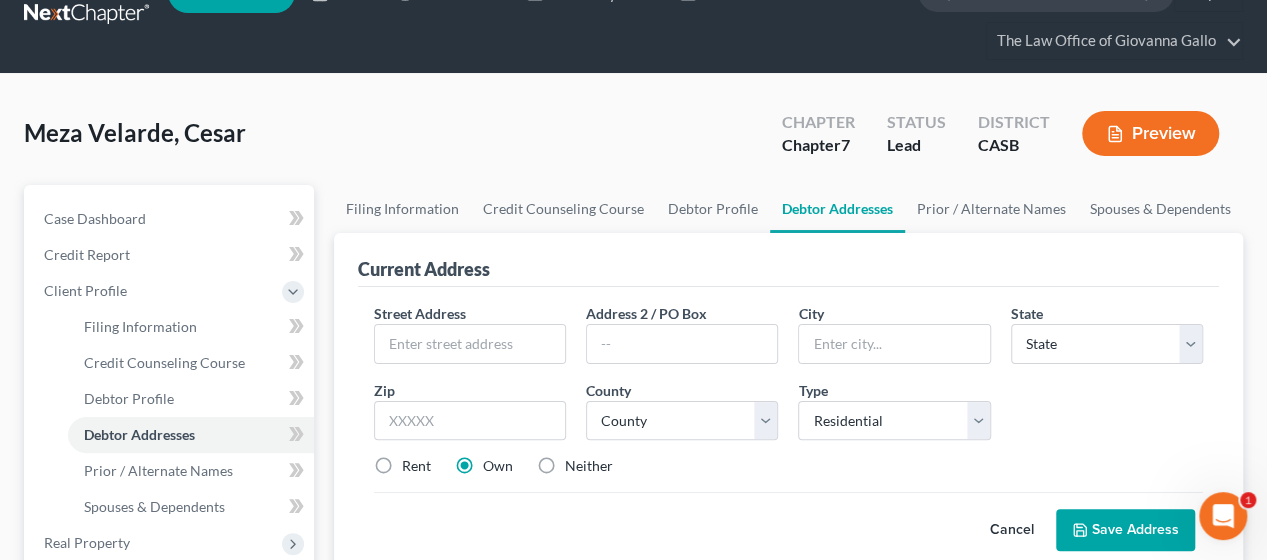 scroll, scrollTop: 90, scrollLeft: 0, axis: vertical 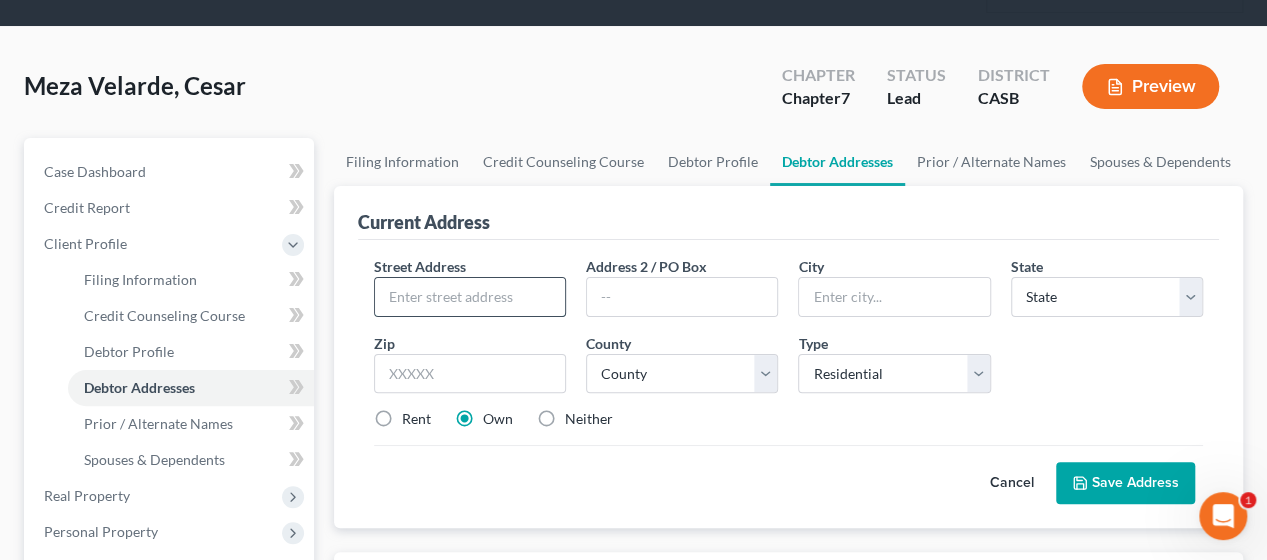click at bounding box center [470, 297] 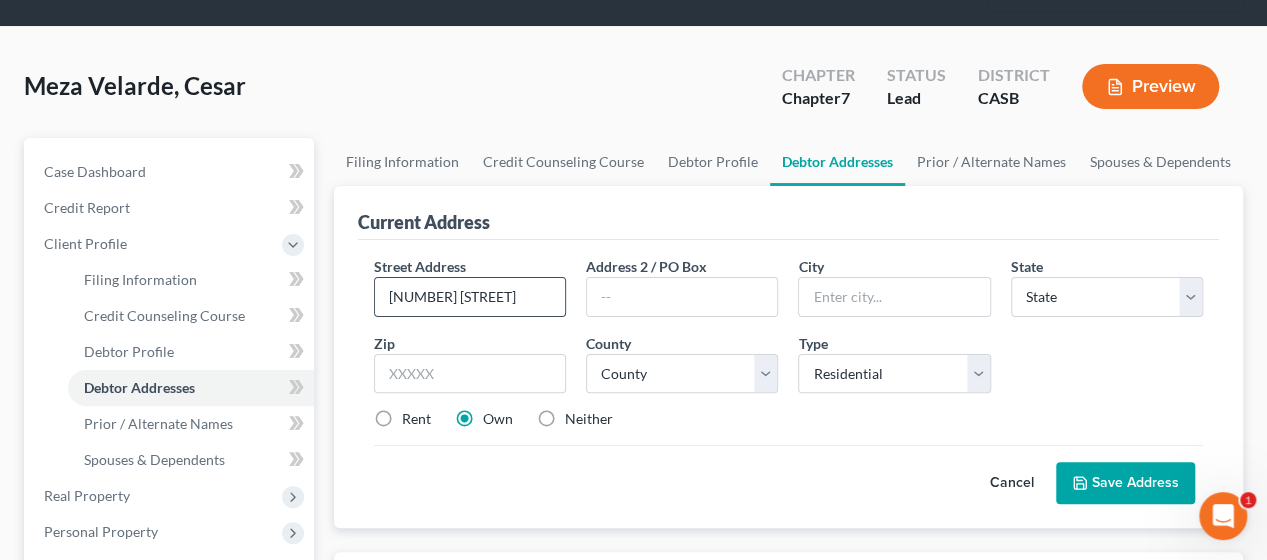 type on "[NUMBER] [STREET]" 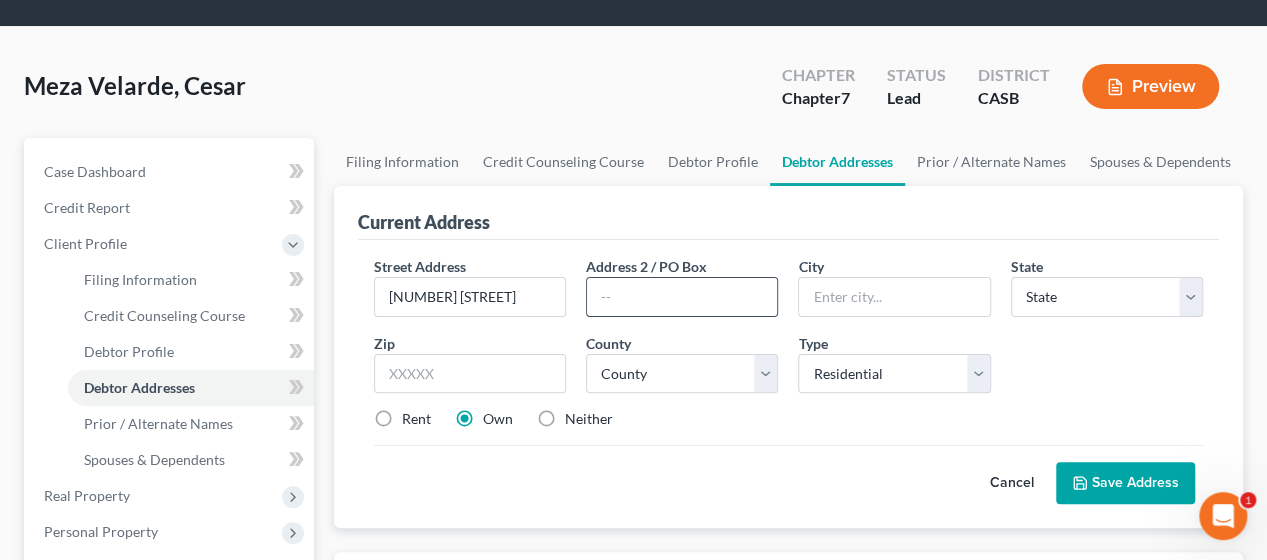 click at bounding box center (682, 297) 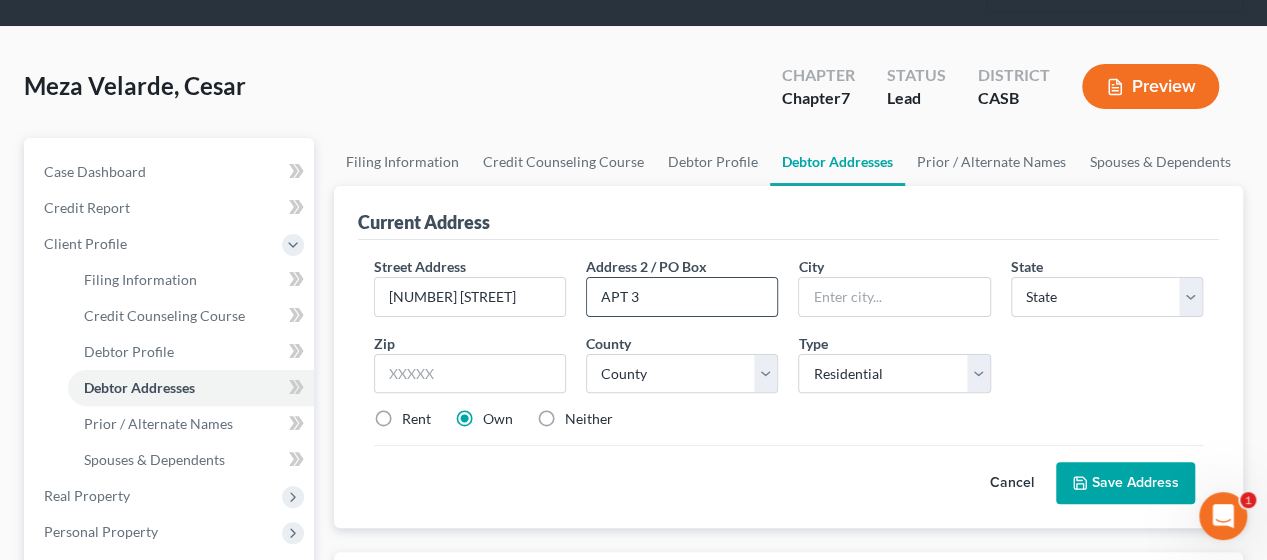 type on "APT 3" 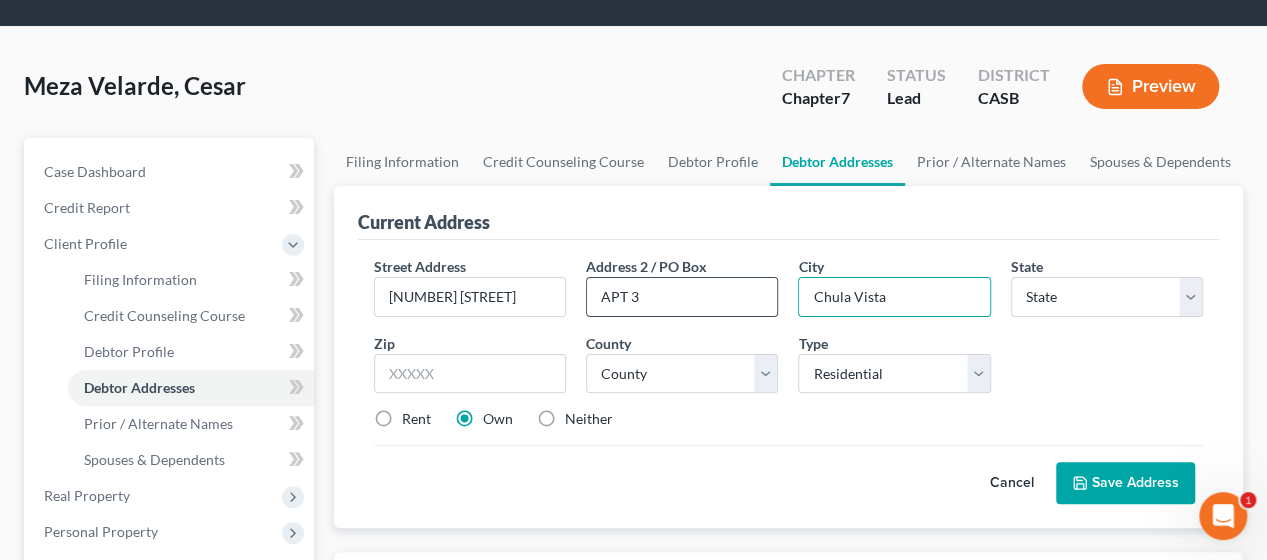 type on "Chula Vista" 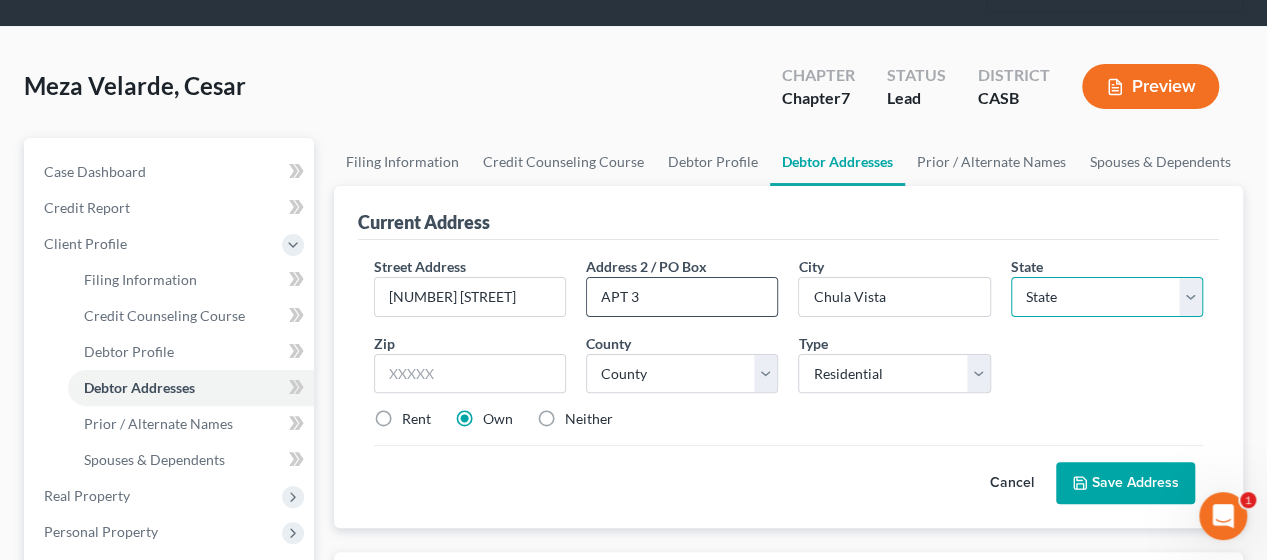 select on "4" 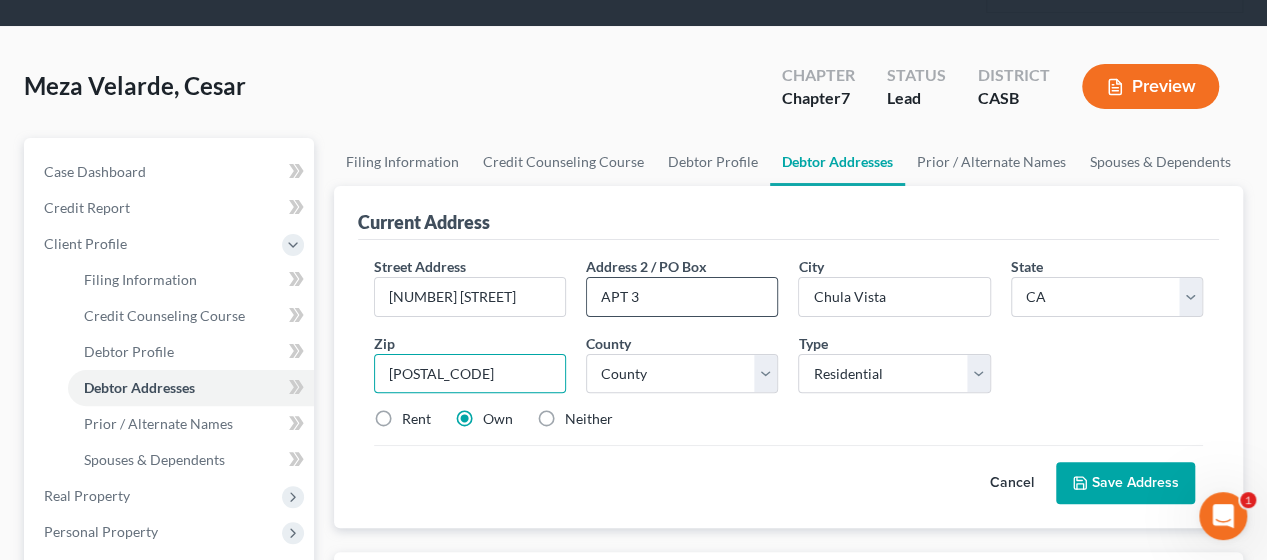type on "[POSTAL_CODE]" 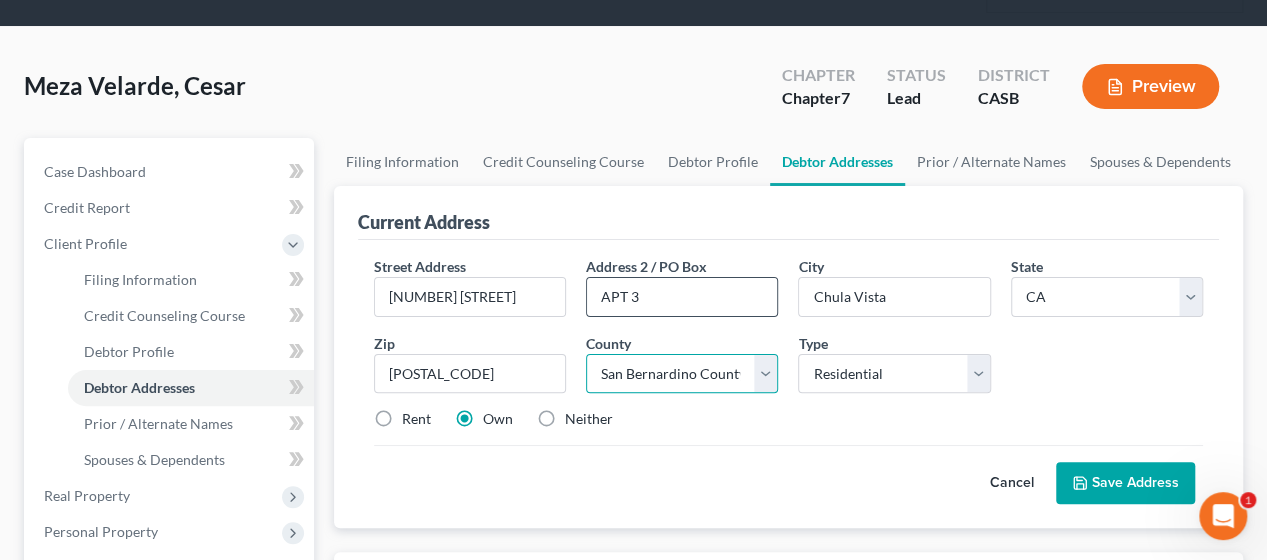 select on "36" 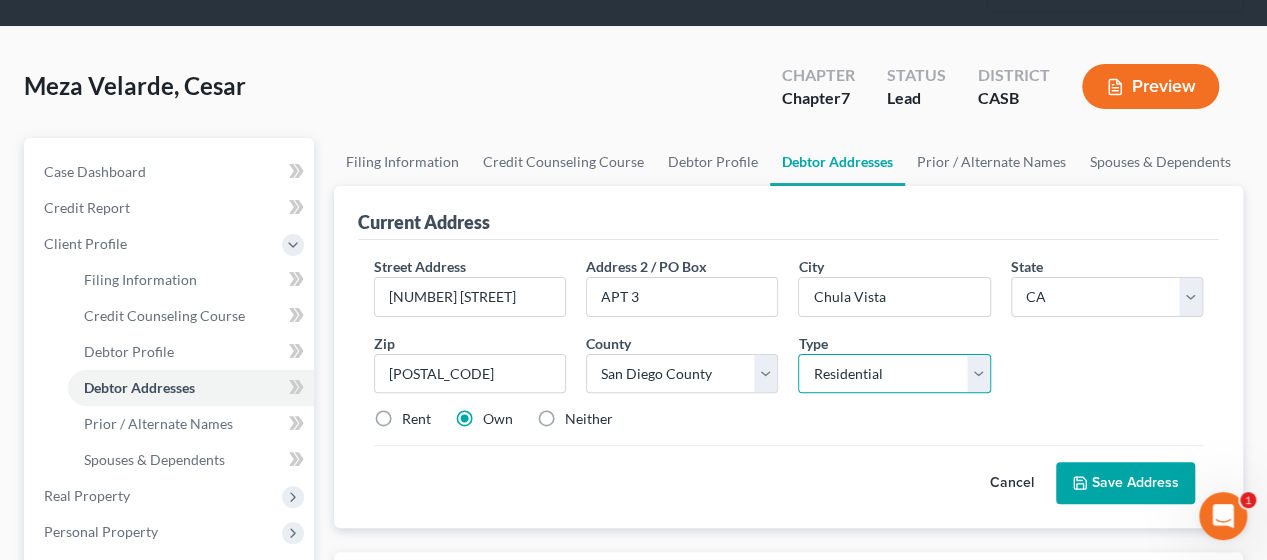 click on "Select Residential Mailing Rental Business" at bounding box center [894, 374] 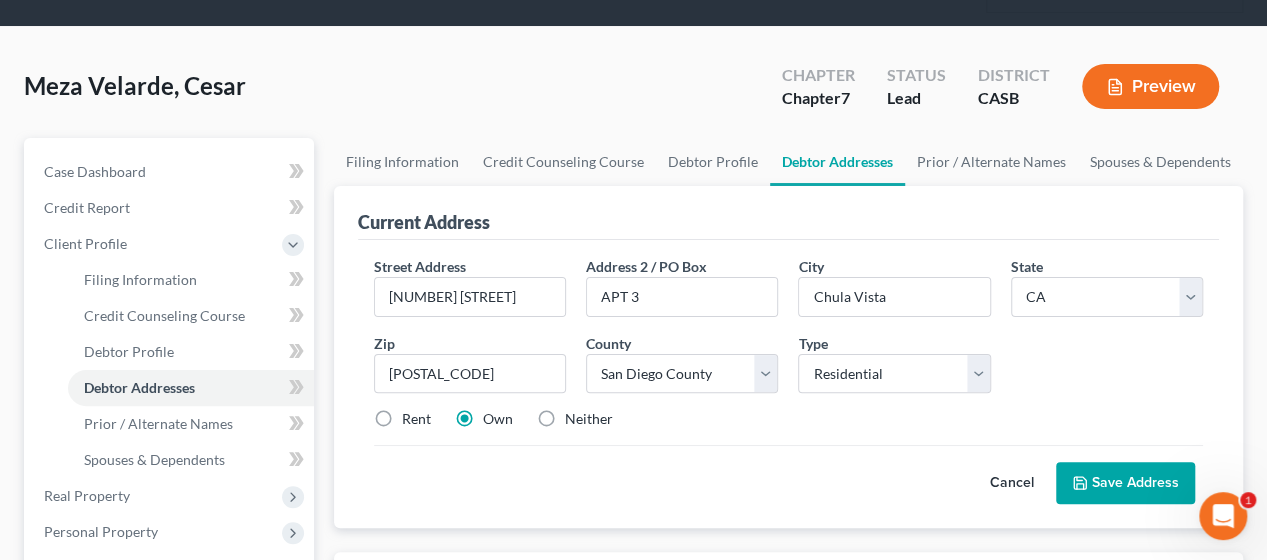 click on "Rent" at bounding box center (416, 419) 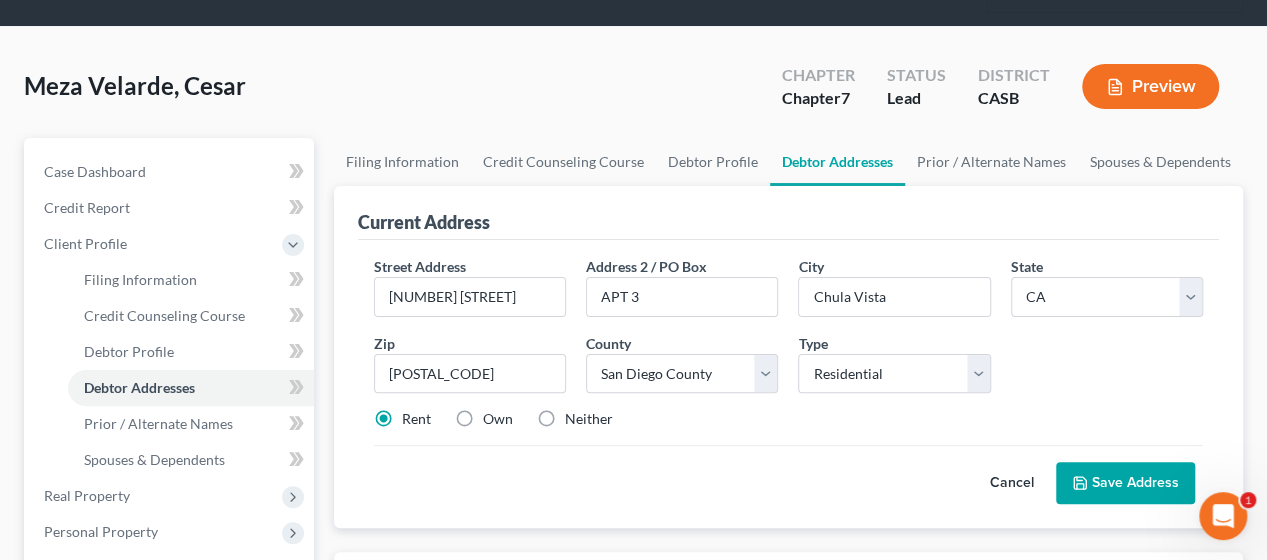 click on "Save Address" at bounding box center [1125, 483] 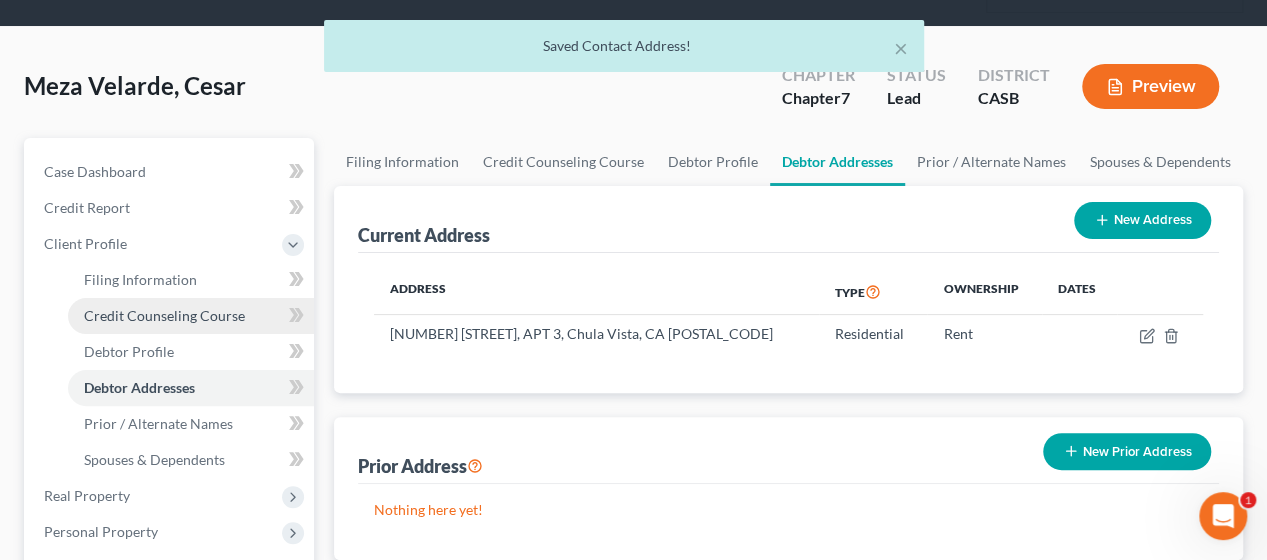 click on "Credit Counseling Course" at bounding box center [164, 315] 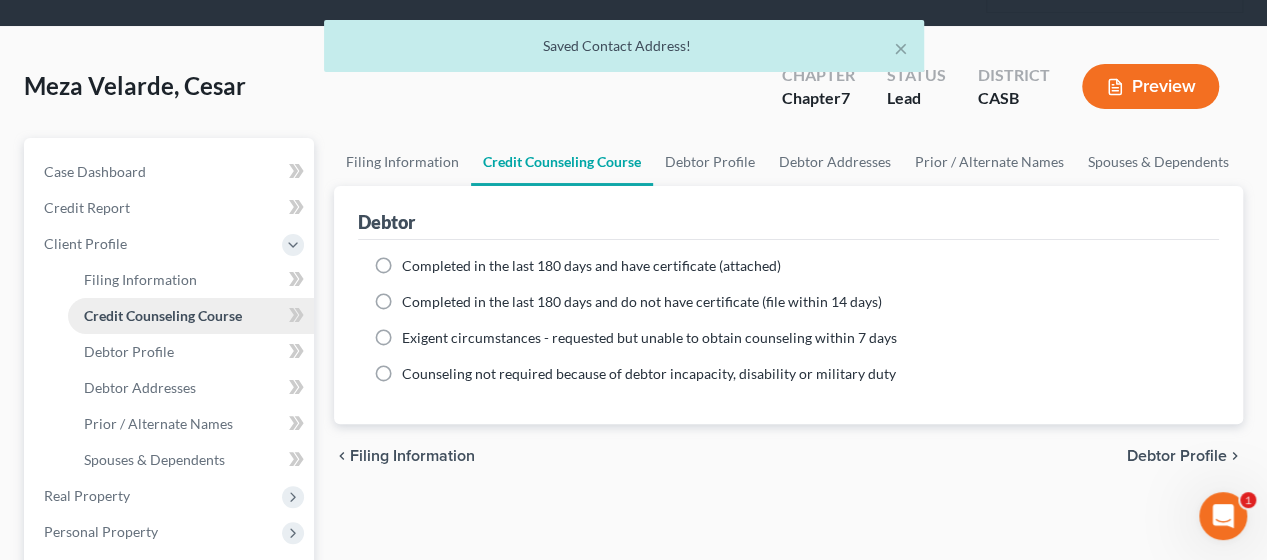 scroll, scrollTop: 0, scrollLeft: 0, axis: both 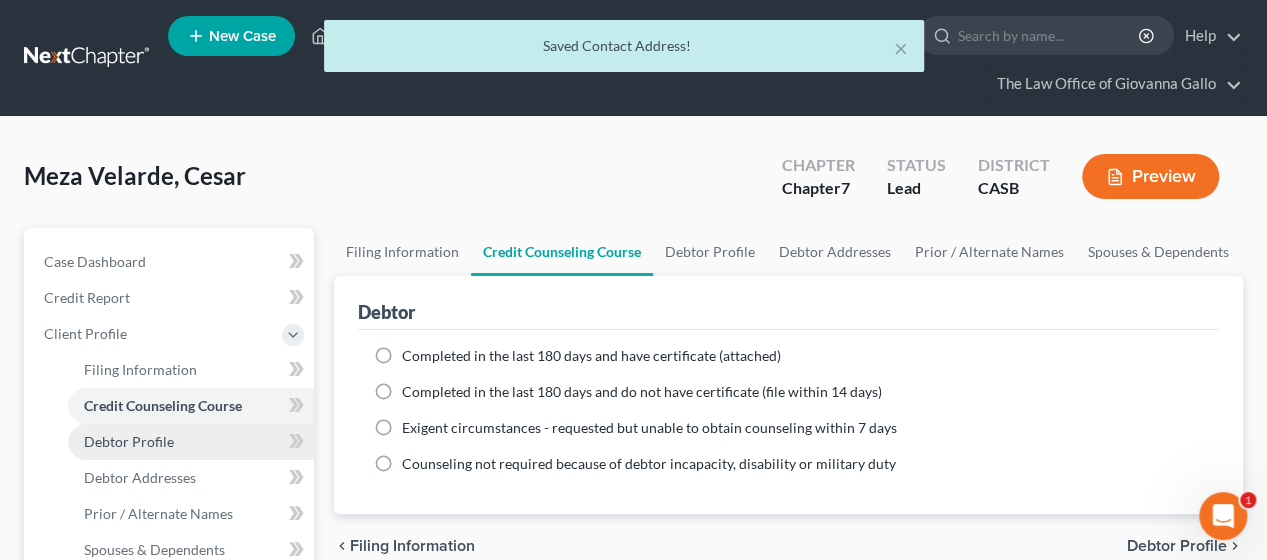 click on "Debtor Profile" at bounding box center (191, 442) 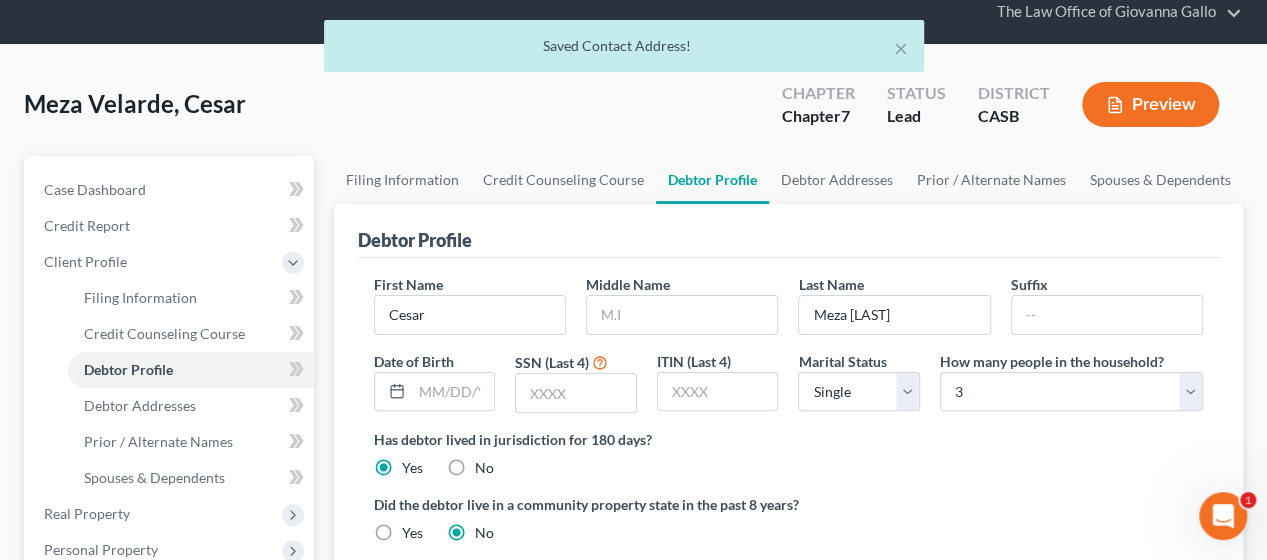 scroll, scrollTop: 166, scrollLeft: 0, axis: vertical 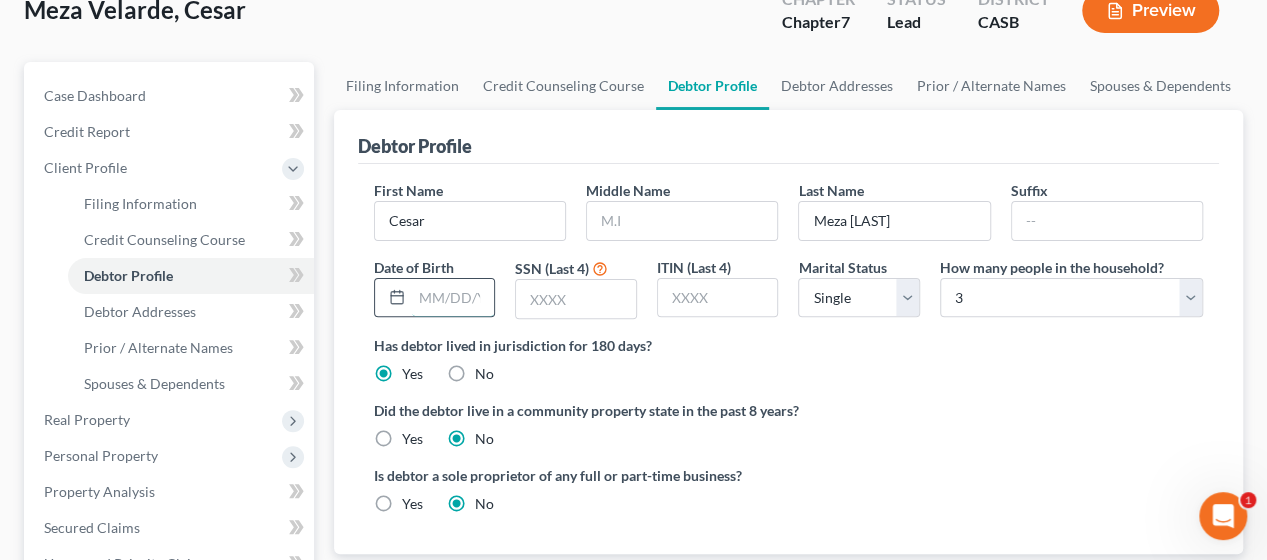 click at bounding box center [453, 298] 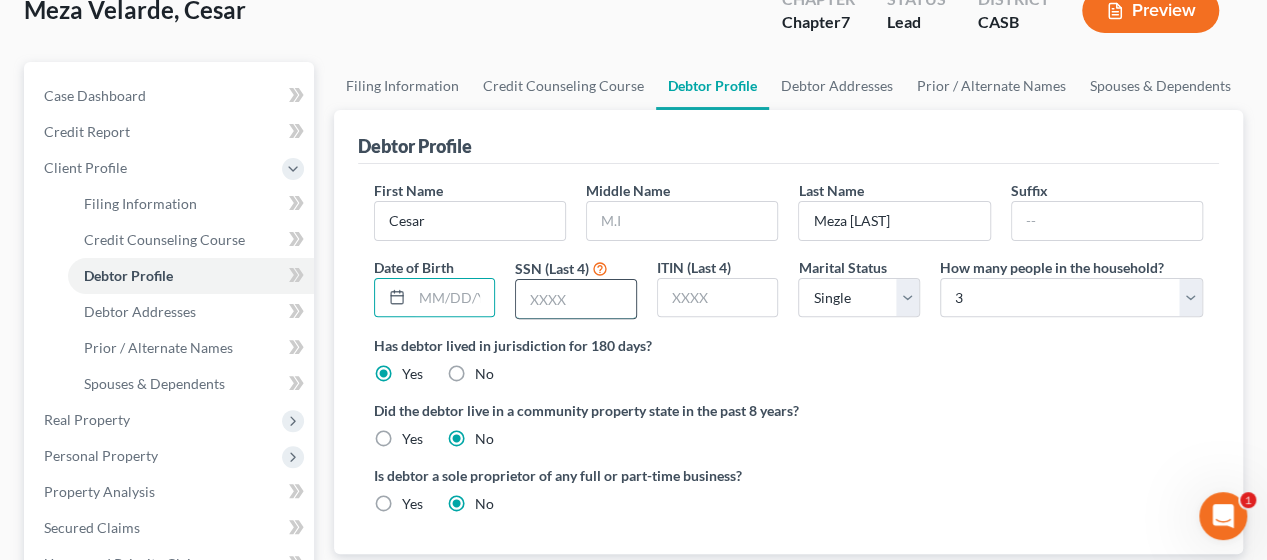 click at bounding box center (576, 299) 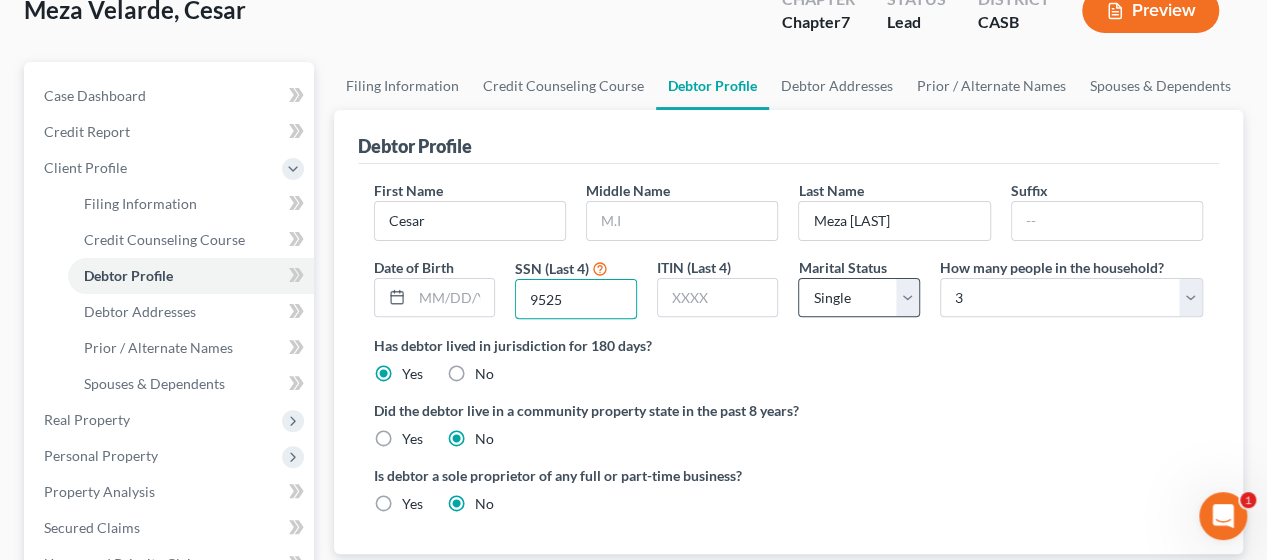 type on "9525" 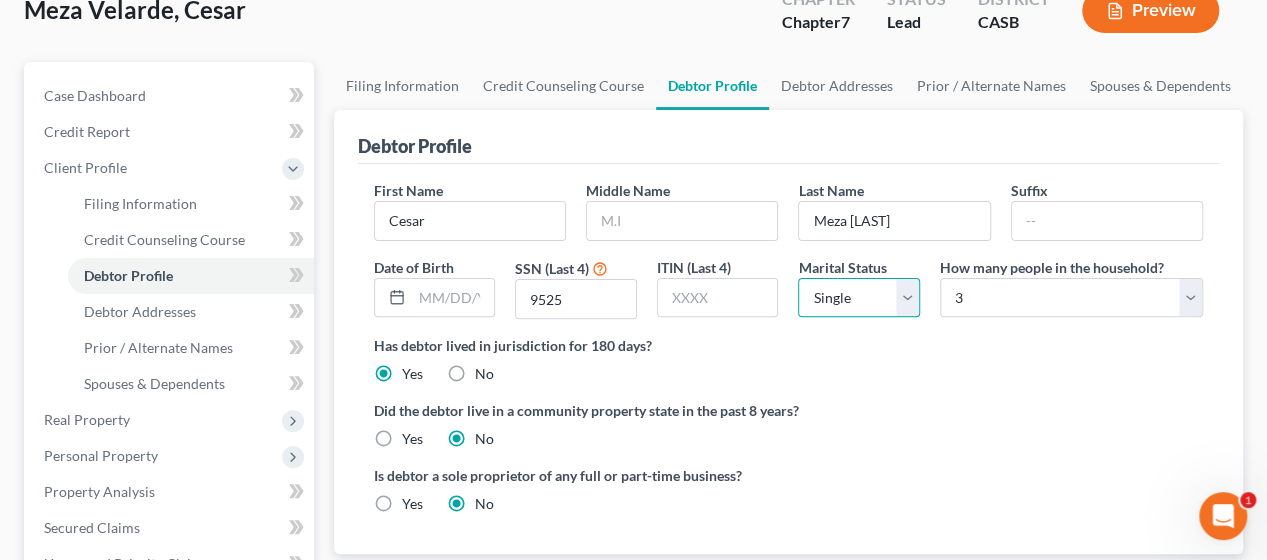 click on "Select Single Married Separated Divorced Widowed" at bounding box center [859, 298] 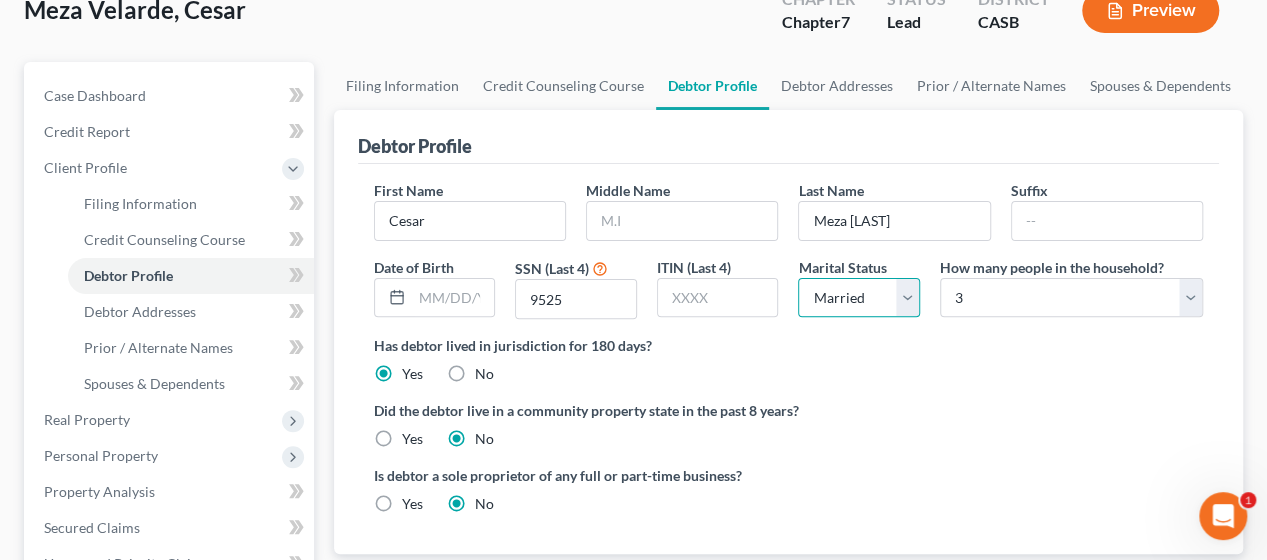 click on "Select Single Married Separated Divorced Widowed" at bounding box center (859, 298) 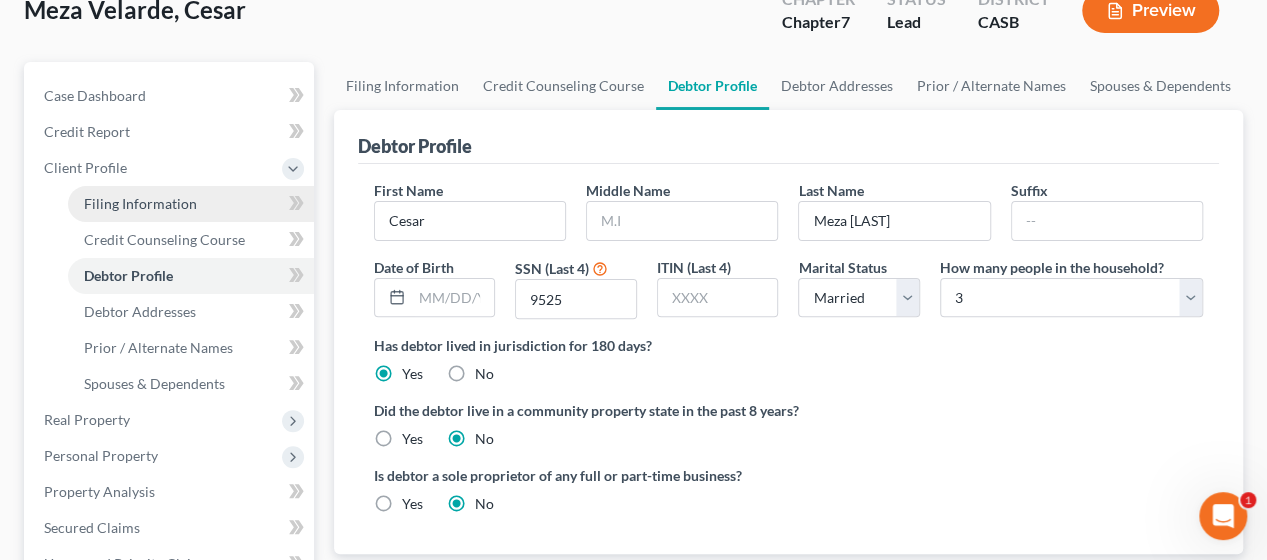 click on "Filing Information" at bounding box center (140, 203) 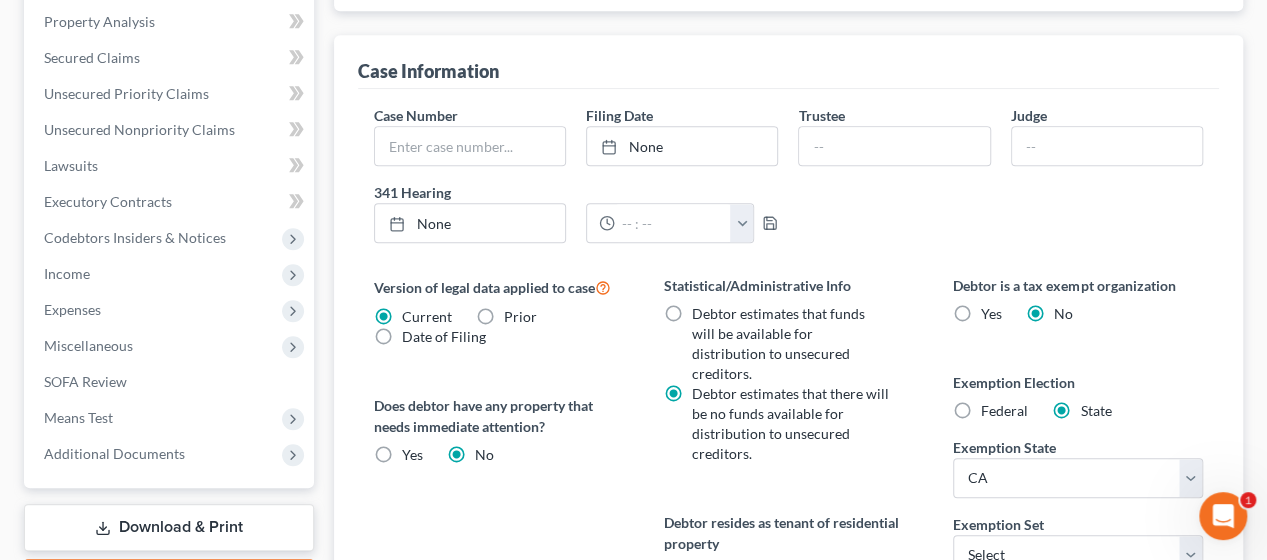 scroll, scrollTop: 672, scrollLeft: 0, axis: vertical 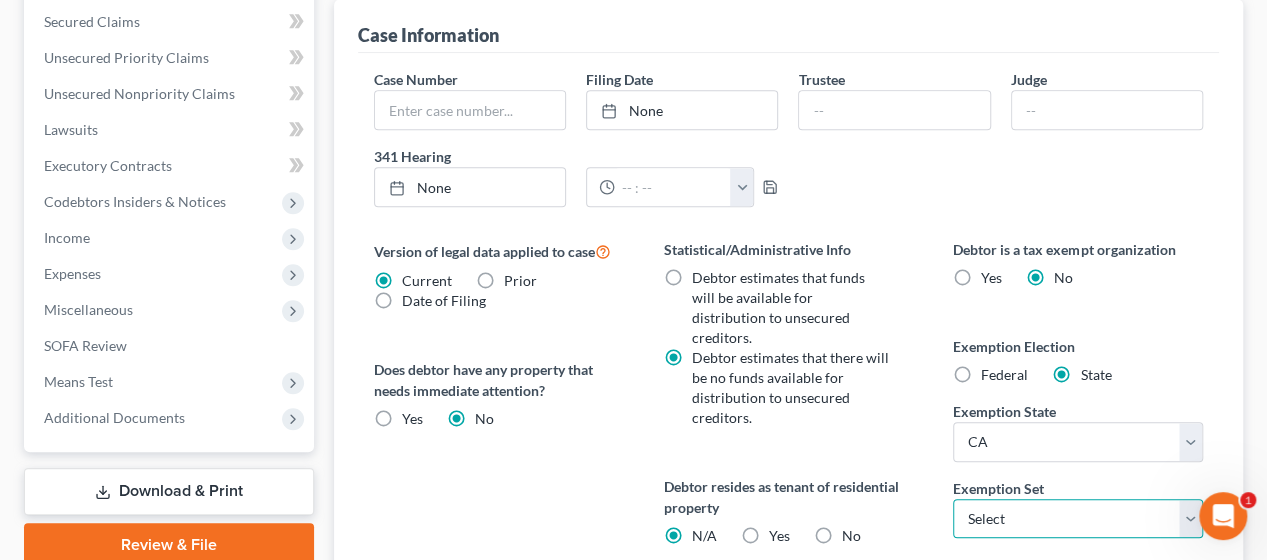 click on "Select 703 704" at bounding box center (1078, 519) 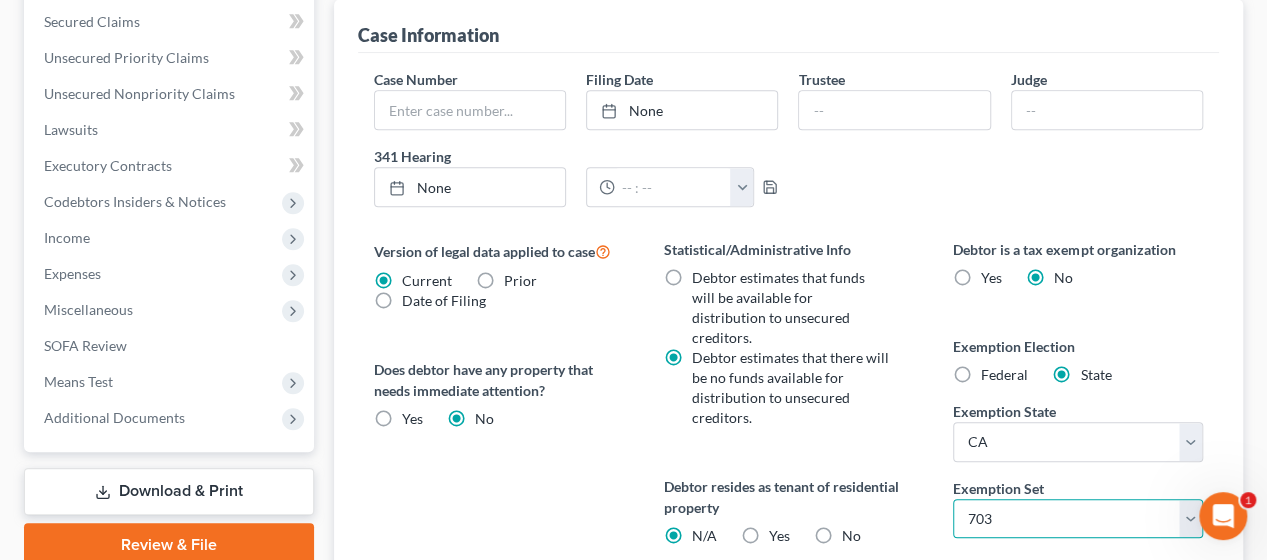 click on "Select 703 704" at bounding box center (1078, 519) 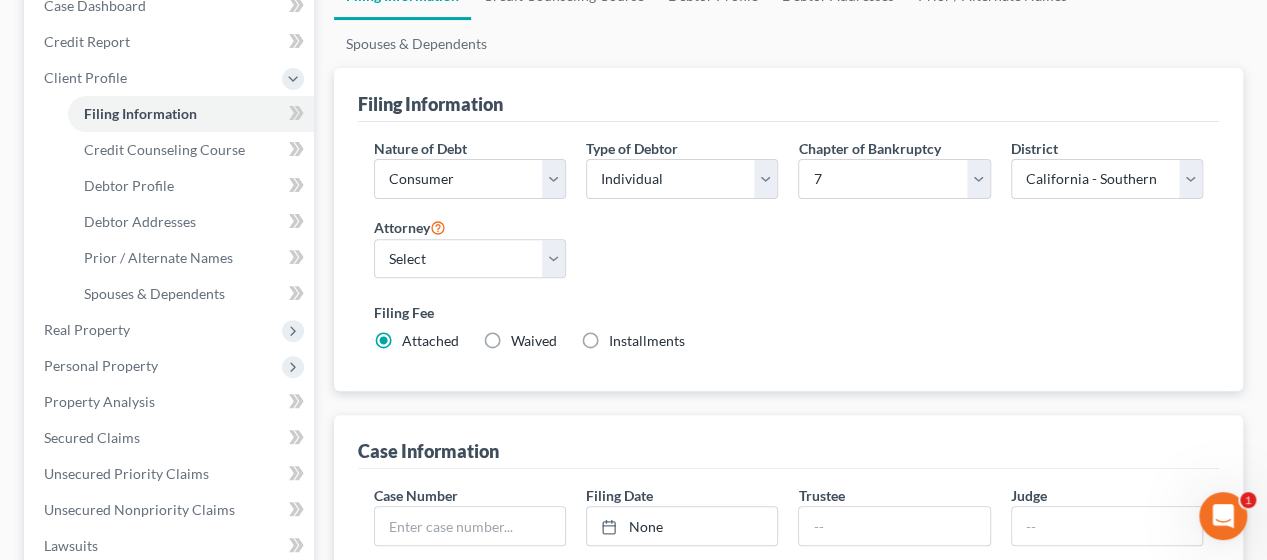 scroll, scrollTop: 306, scrollLeft: 0, axis: vertical 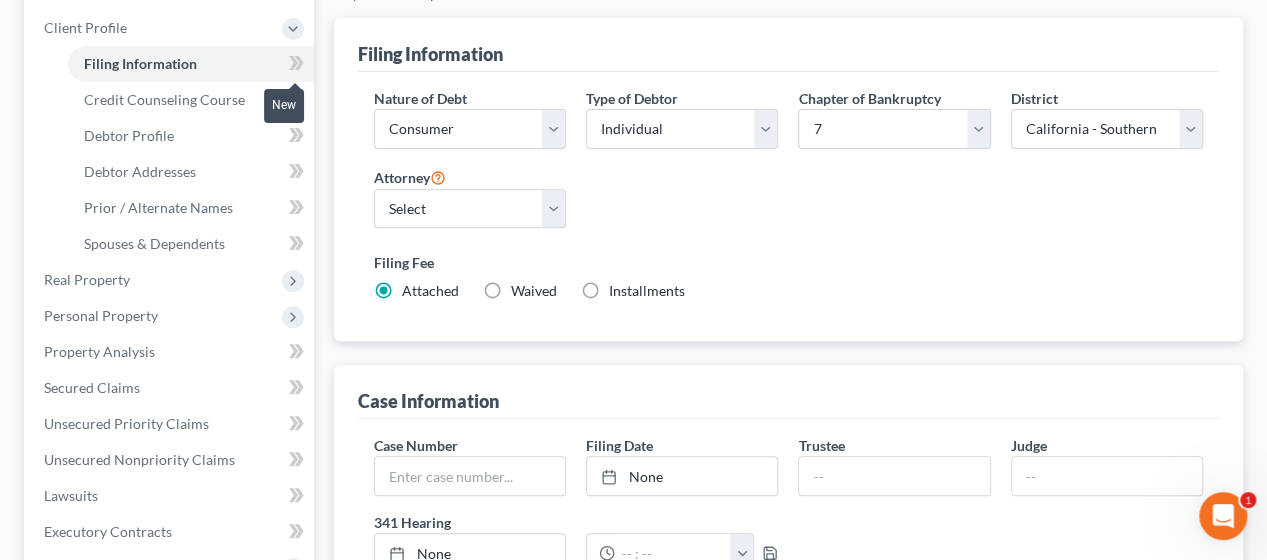 click 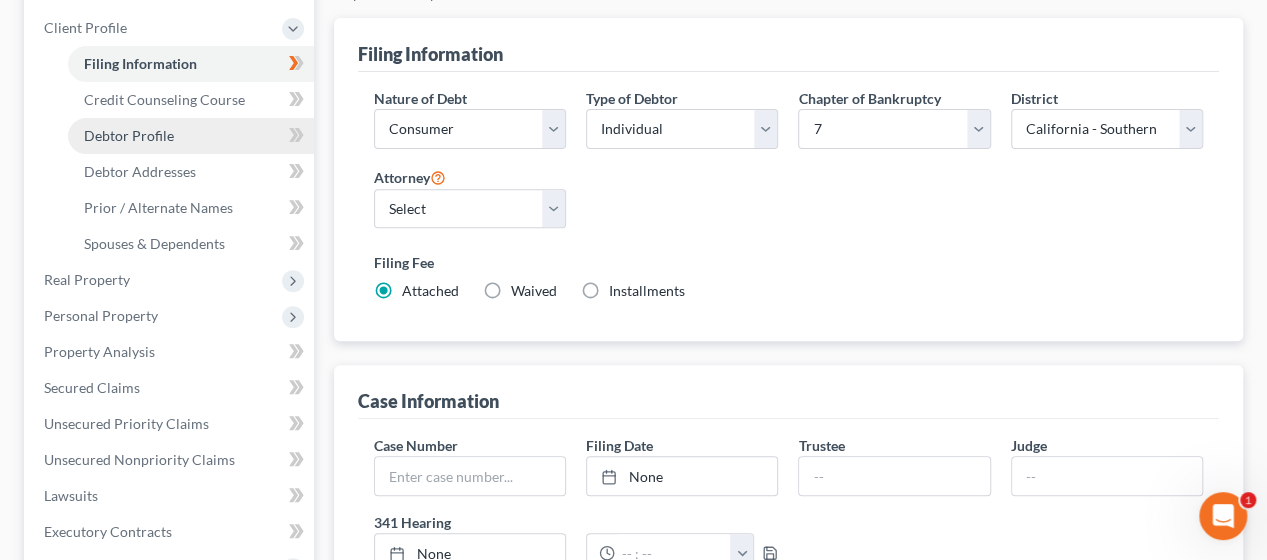 click on "Debtor Profile" at bounding box center [191, 136] 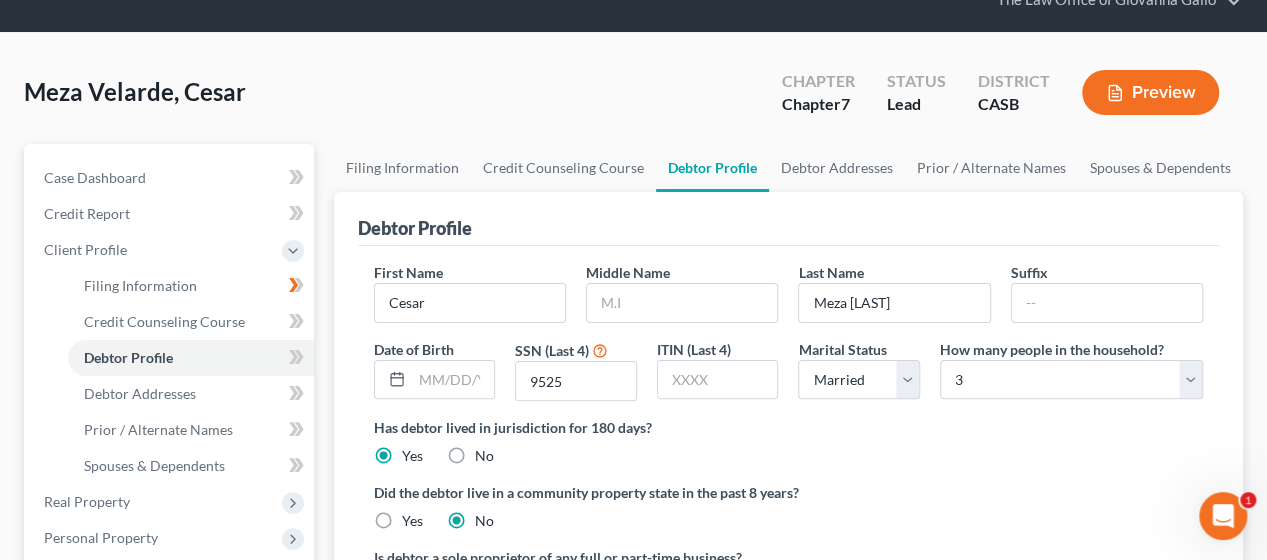 scroll, scrollTop: 95, scrollLeft: 0, axis: vertical 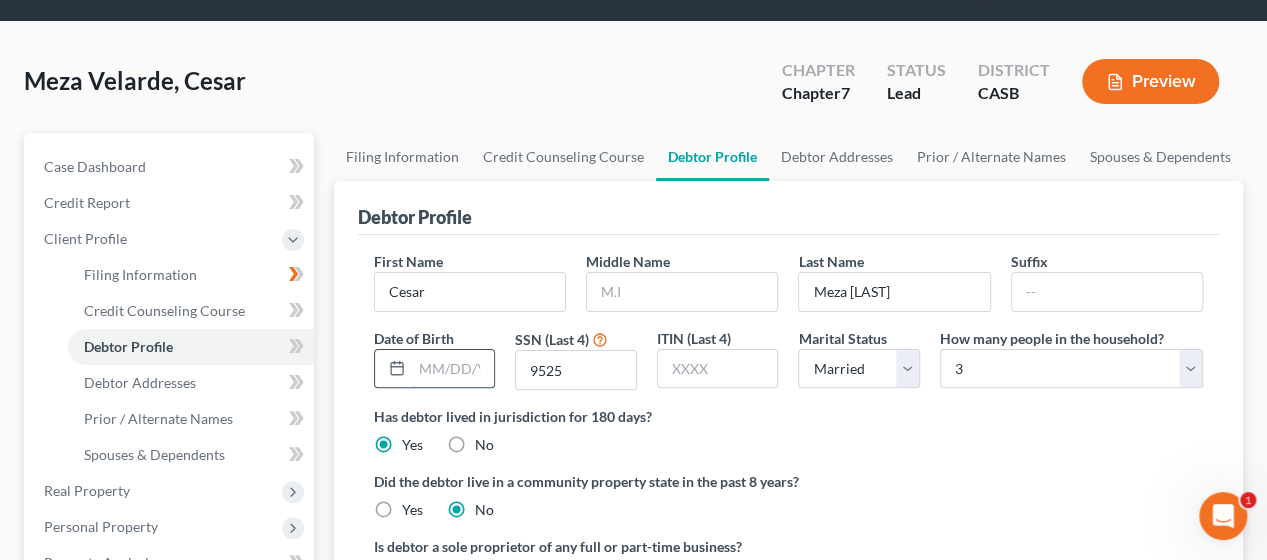 click at bounding box center [453, 369] 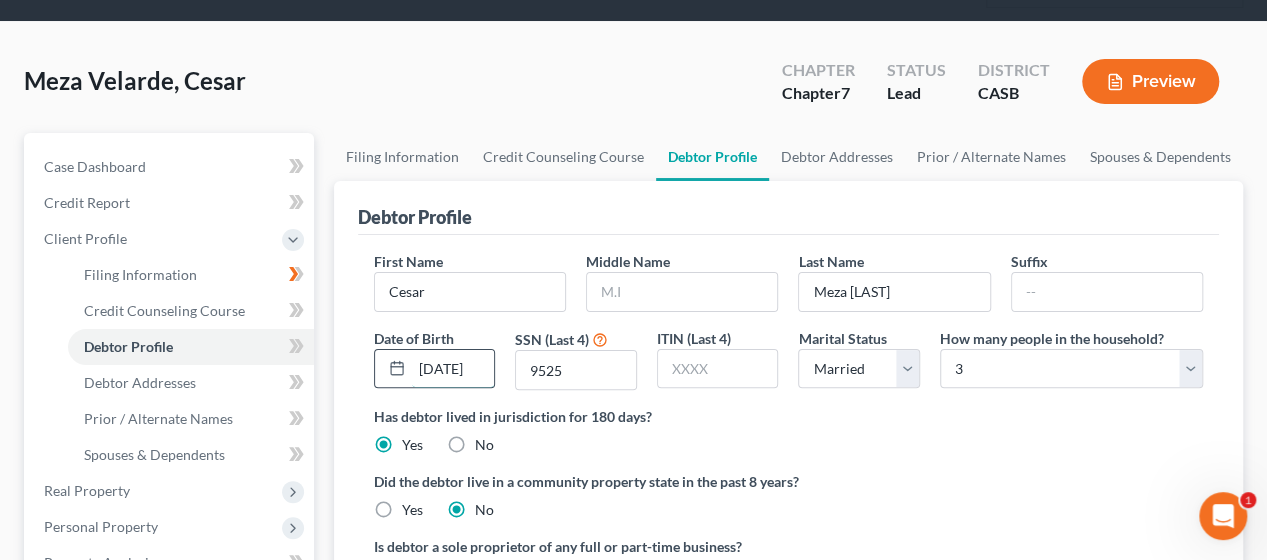 scroll, scrollTop: 0, scrollLeft: 12, axis: horizontal 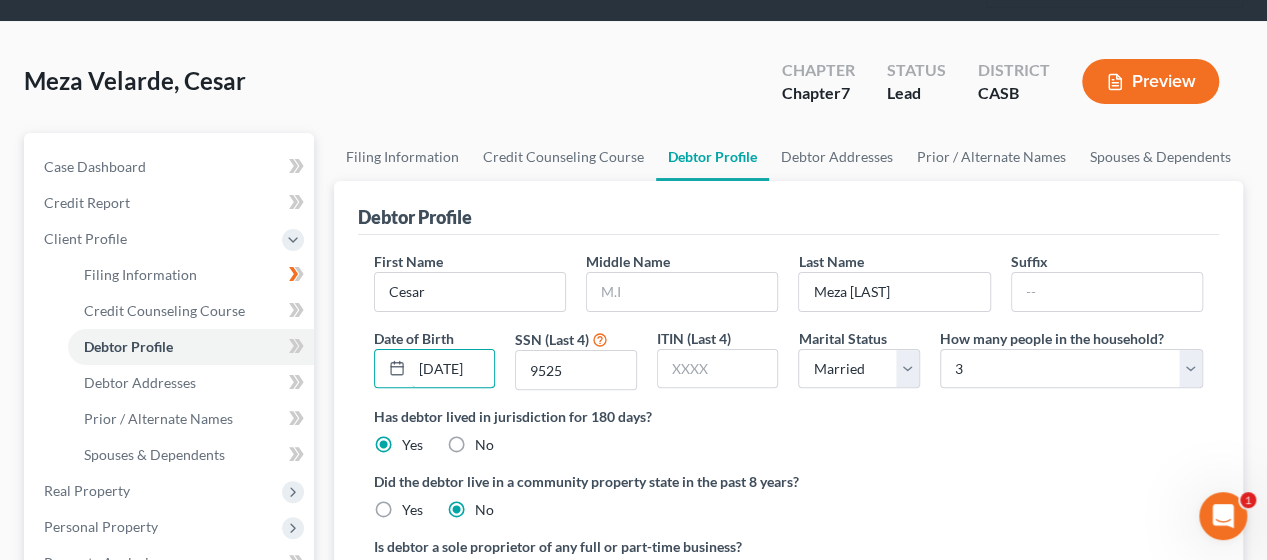 type on "[DATE]" 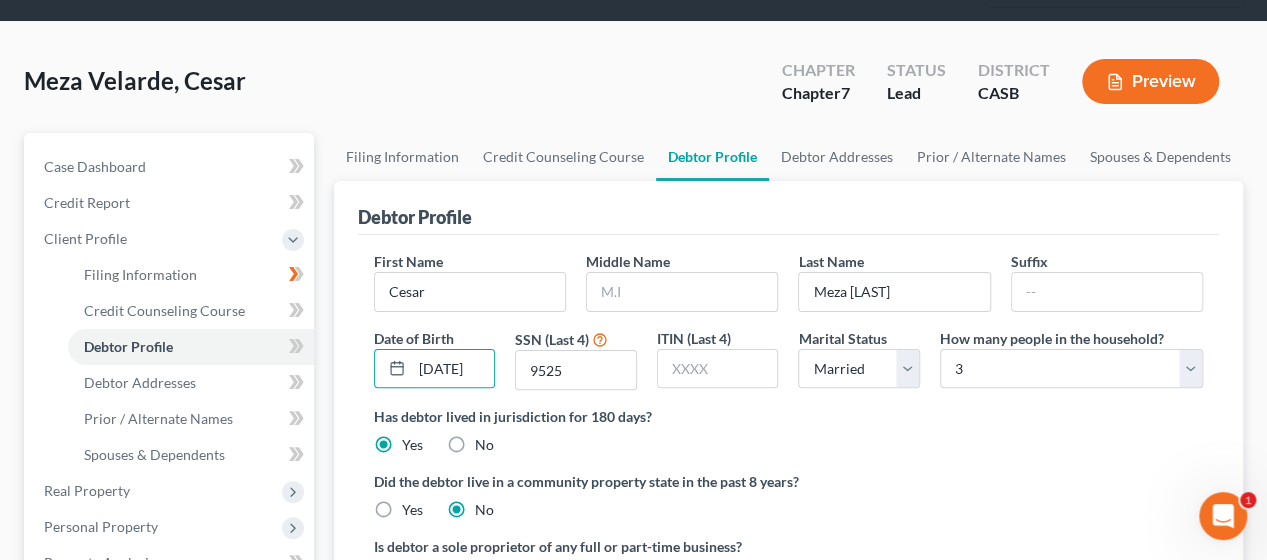 click on "Has debtor lived in jurisdiction for 180 days?" at bounding box center [788, 416] 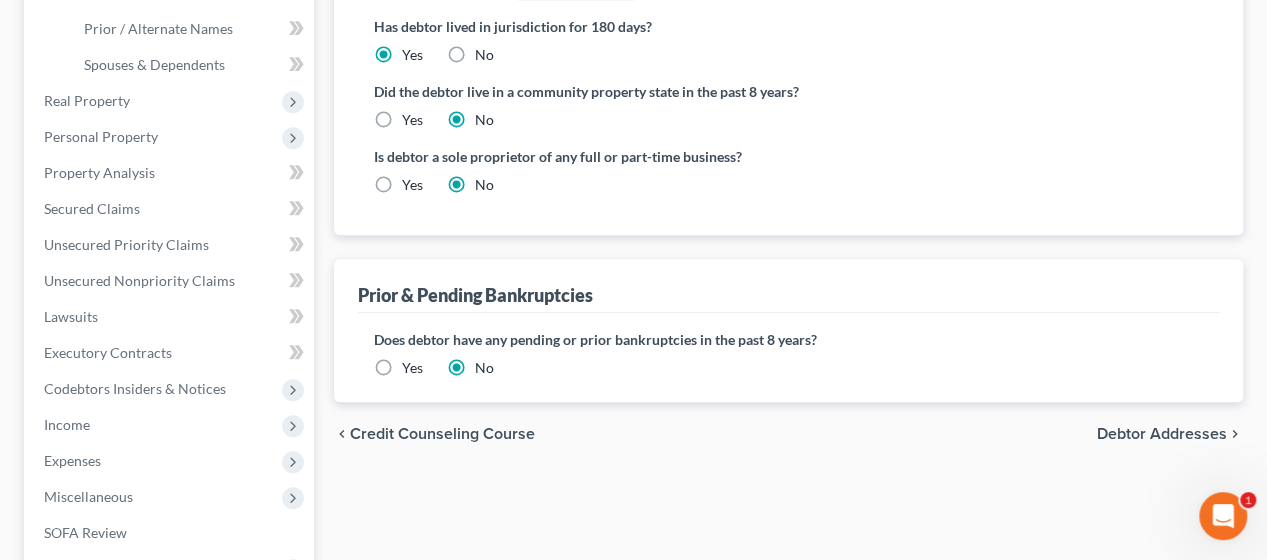 scroll, scrollTop: 486, scrollLeft: 0, axis: vertical 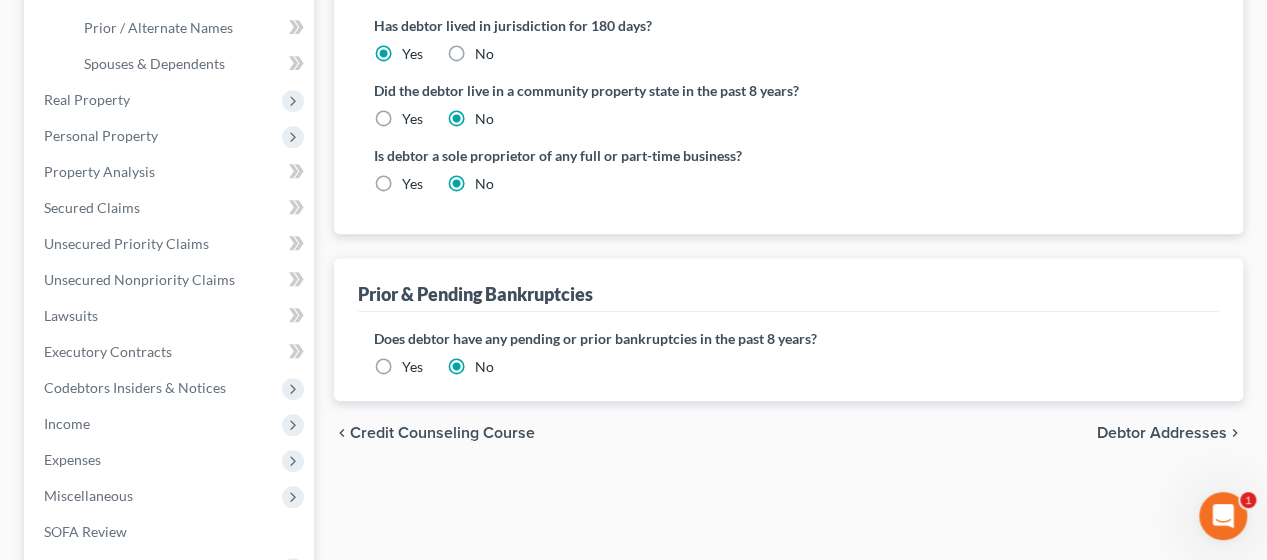 click on "Debtor Addresses" at bounding box center (1162, 433) 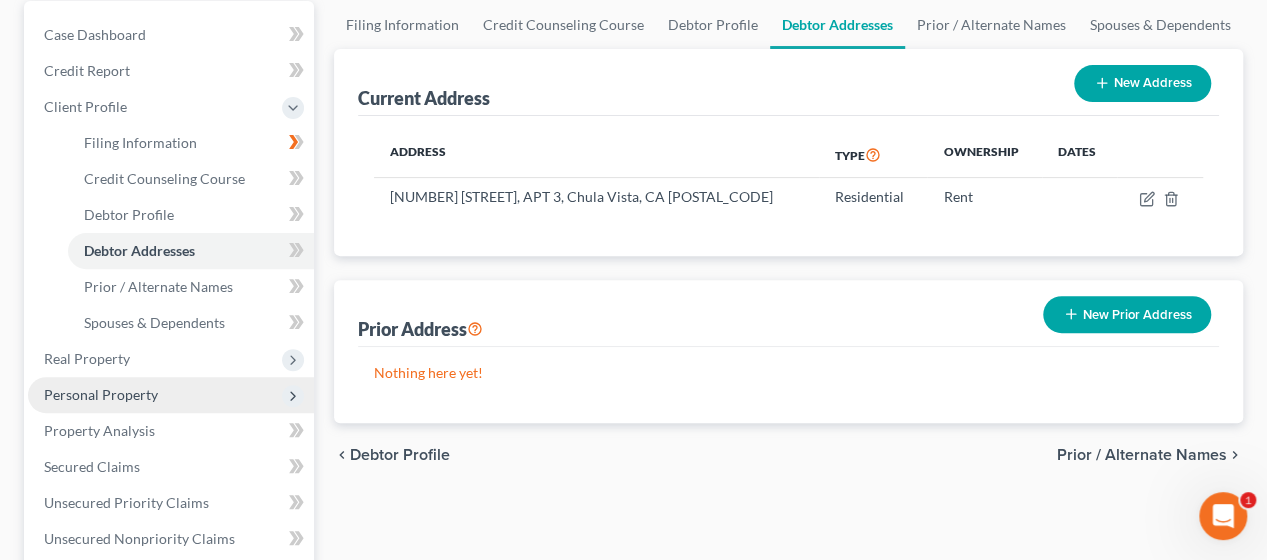 scroll, scrollTop: 311, scrollLeft: 0, axis: vertical 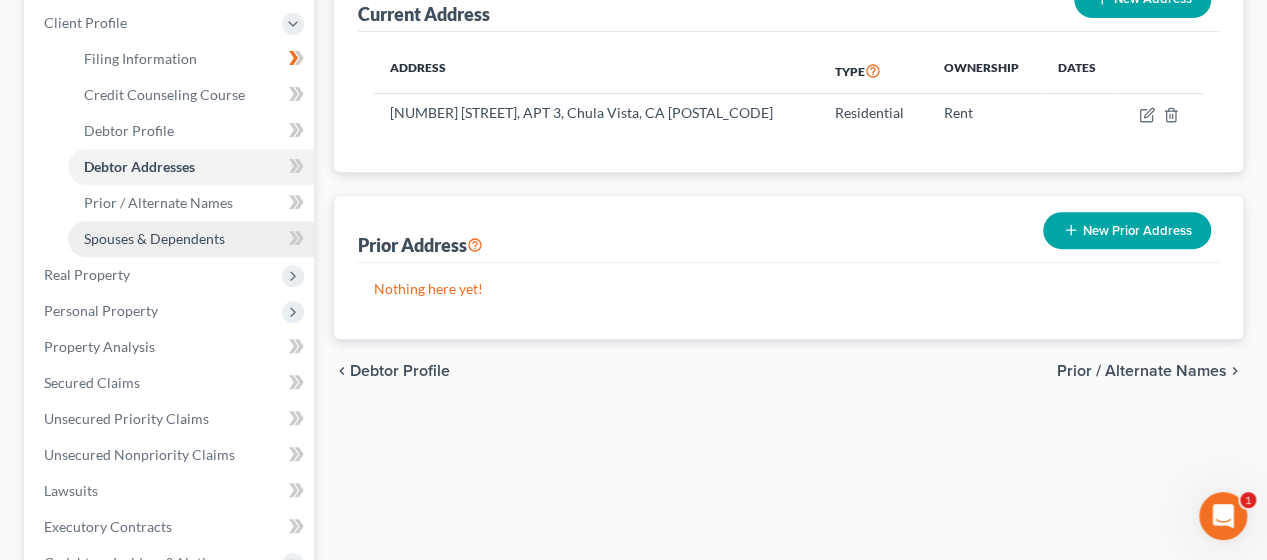click on "Spouses & Dependents" at bounding box center (154, 238) 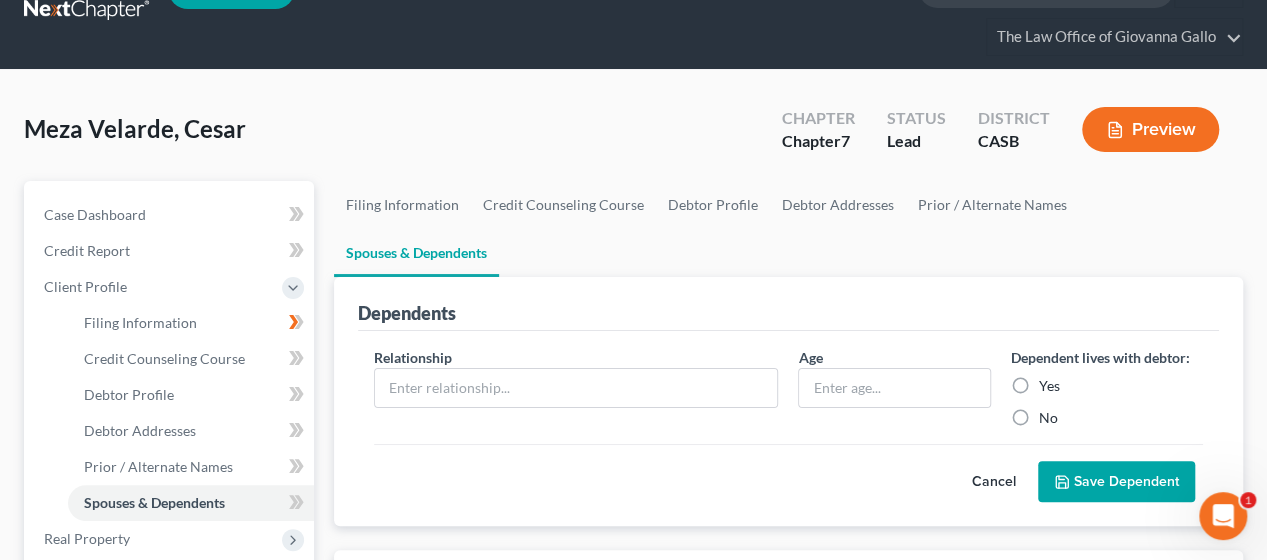 scroll, scrollTop: 88, scrollLeft: 0, axis: vertical 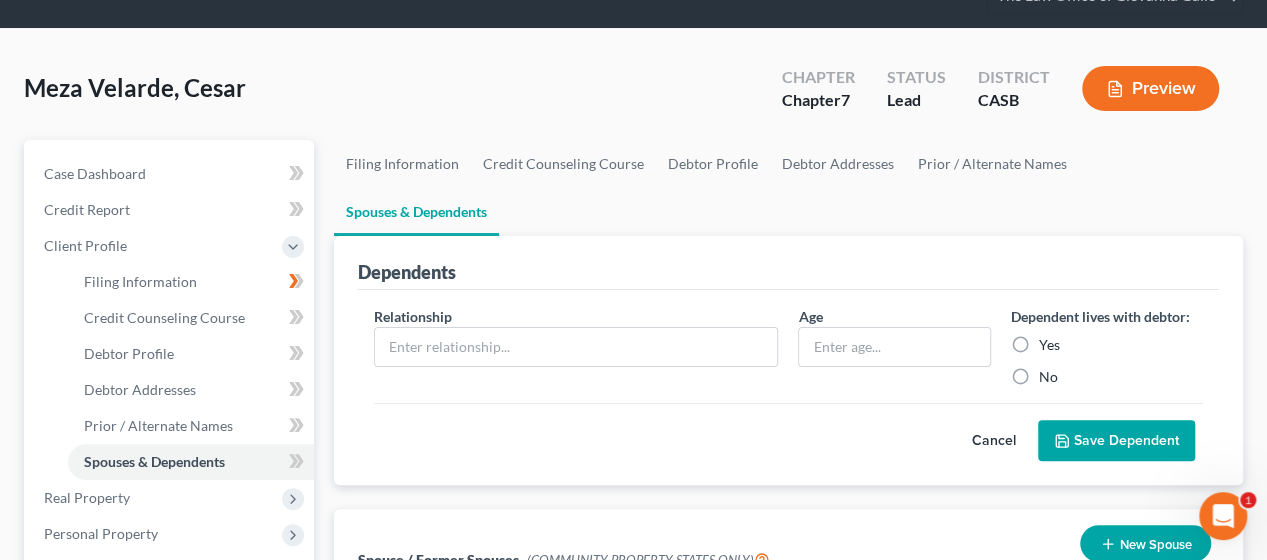 click on "Relationship
*" at bounding box center (576, 346) 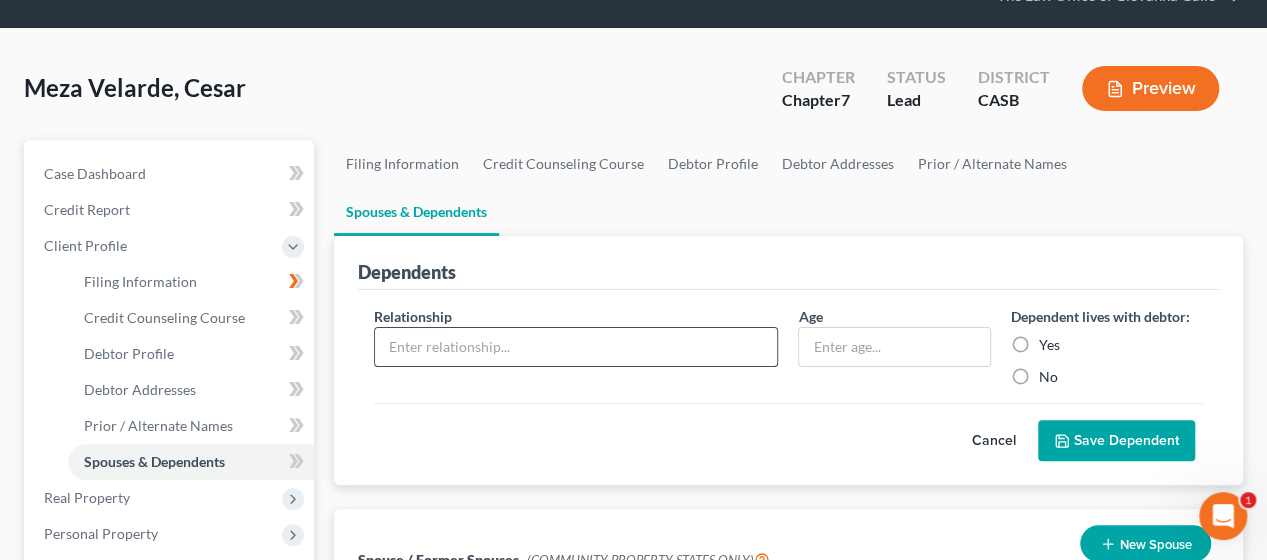 click at bounding box center [576, 347] 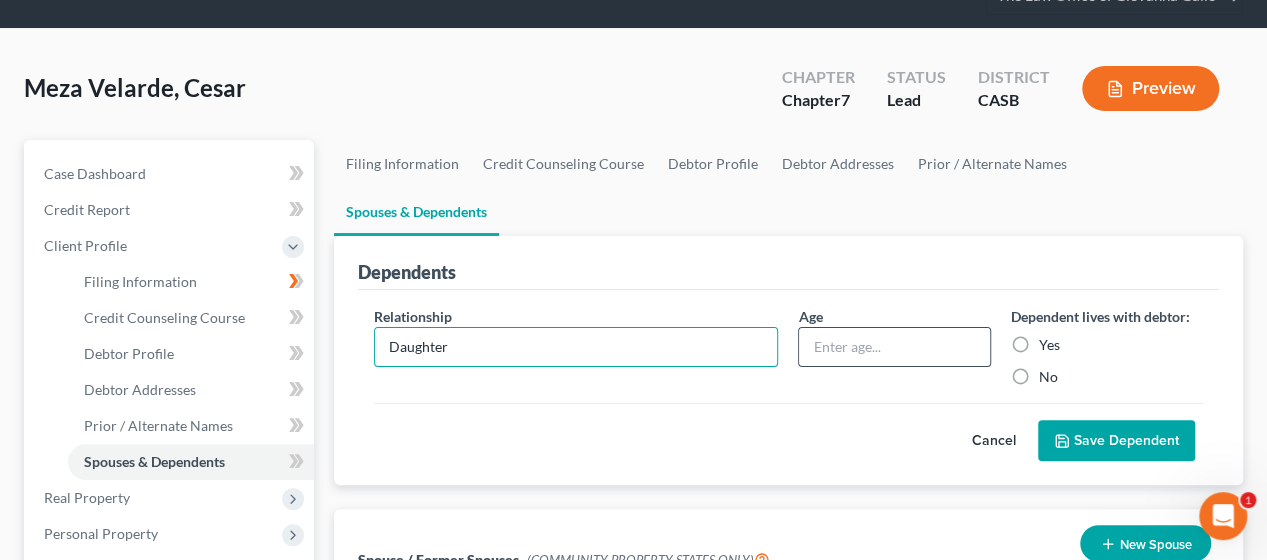 type on "Daughter" 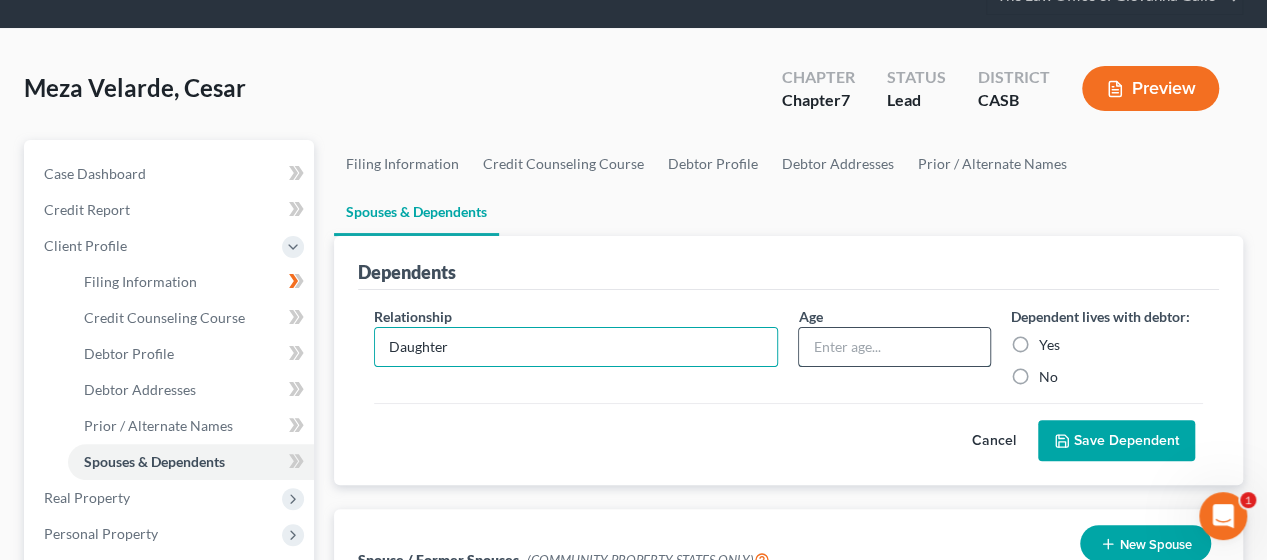 click at bounding box center (894, 347) 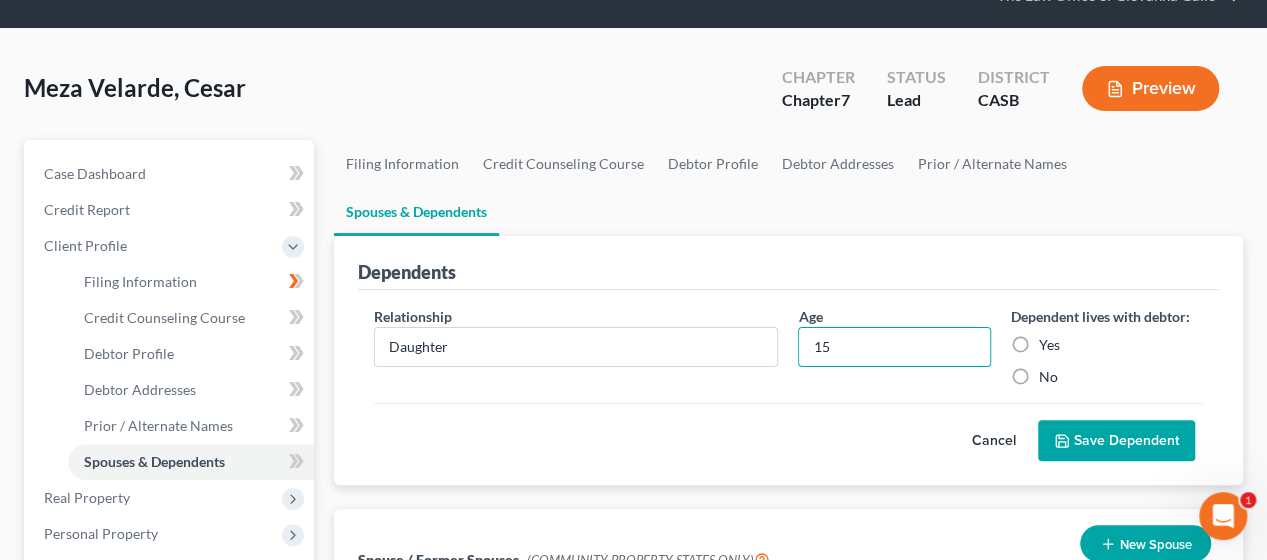 type on "15" 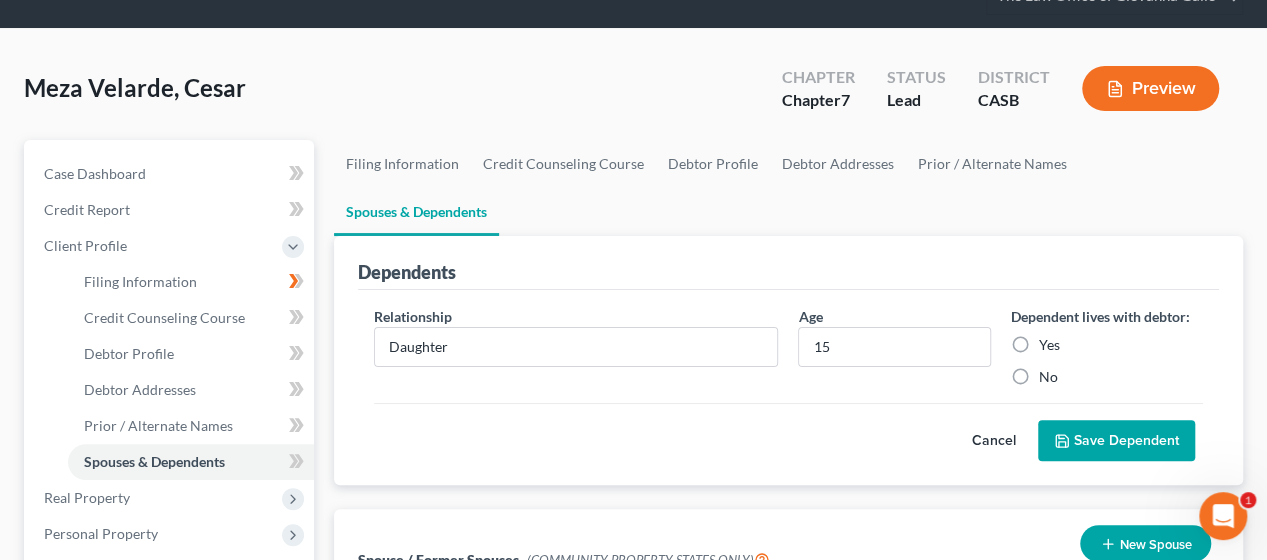 click on "Yes" at bounding box center (1049, 345) 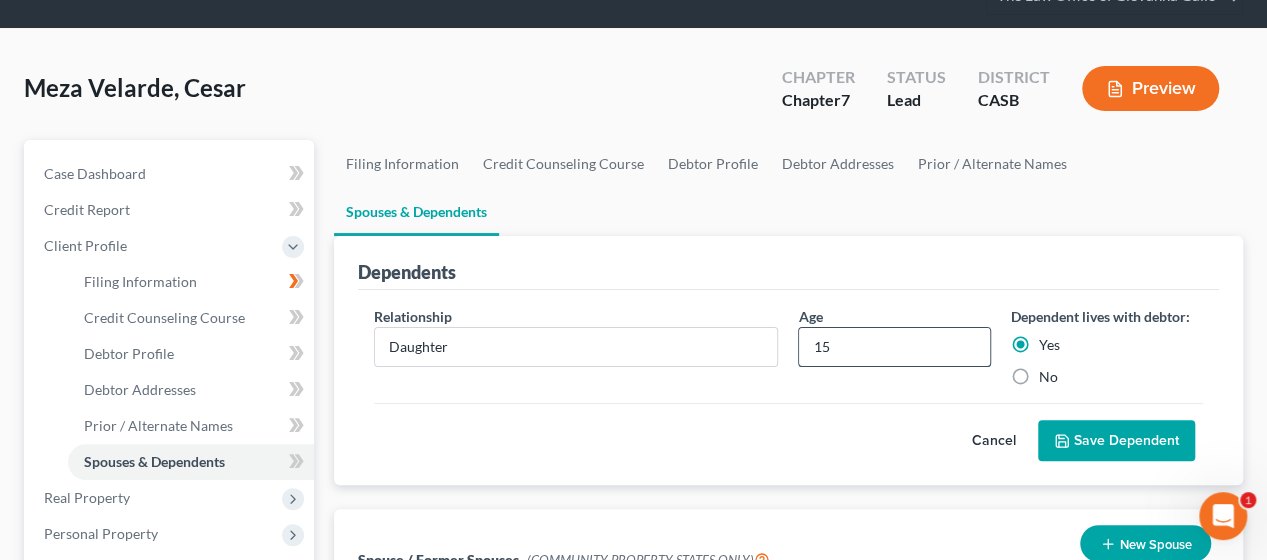 click on "15" at bounding box center [894, 347] 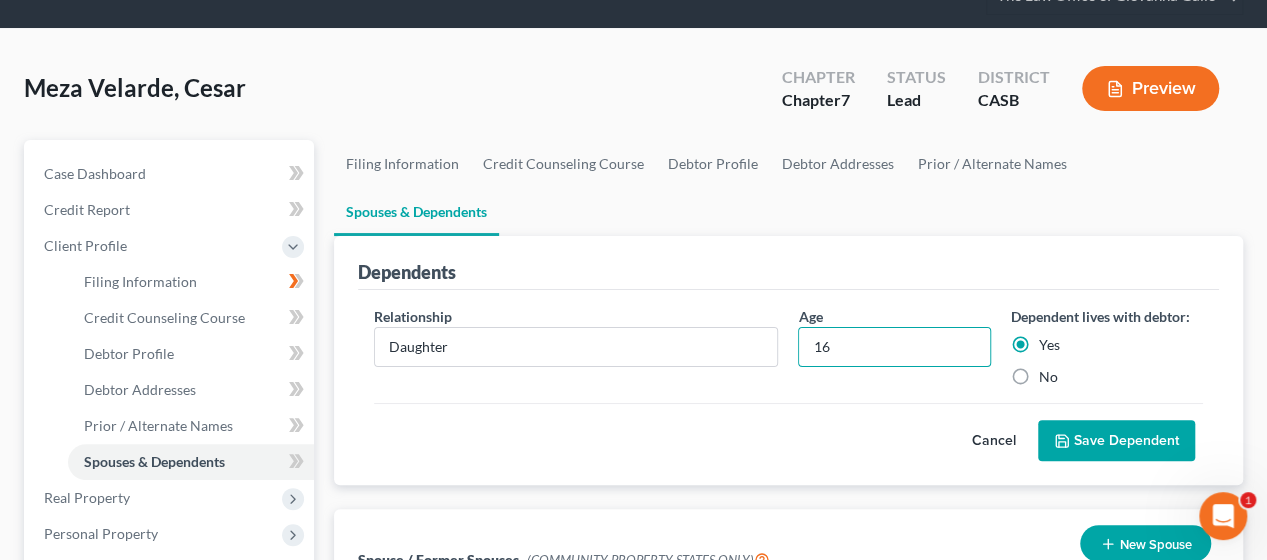 type on "16" 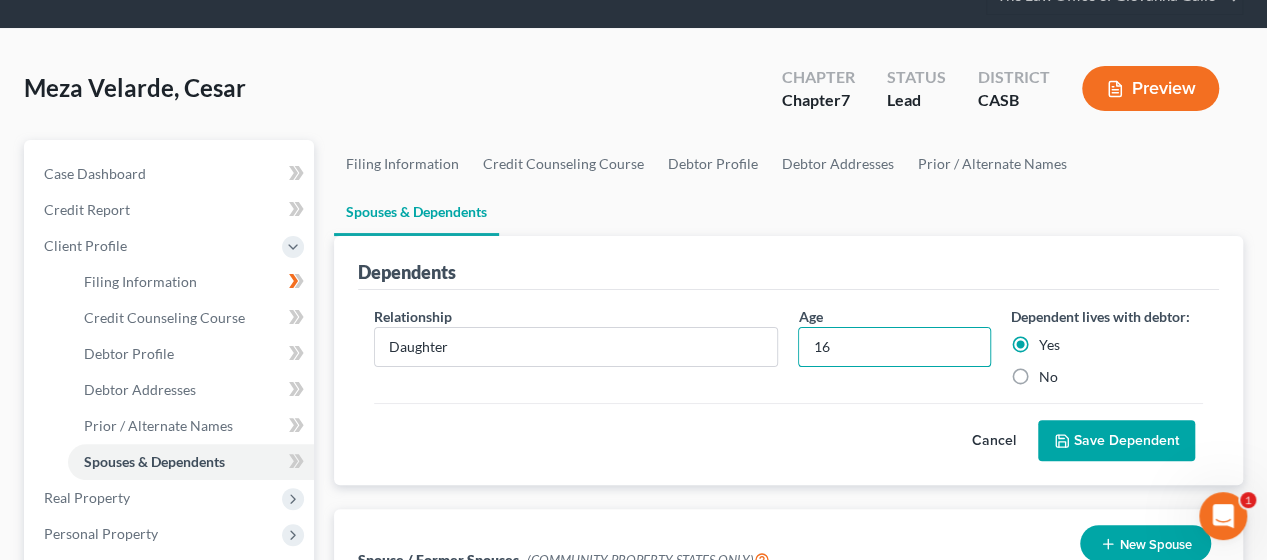 click on "Save Dependent" at bounding box center (1116, 441) 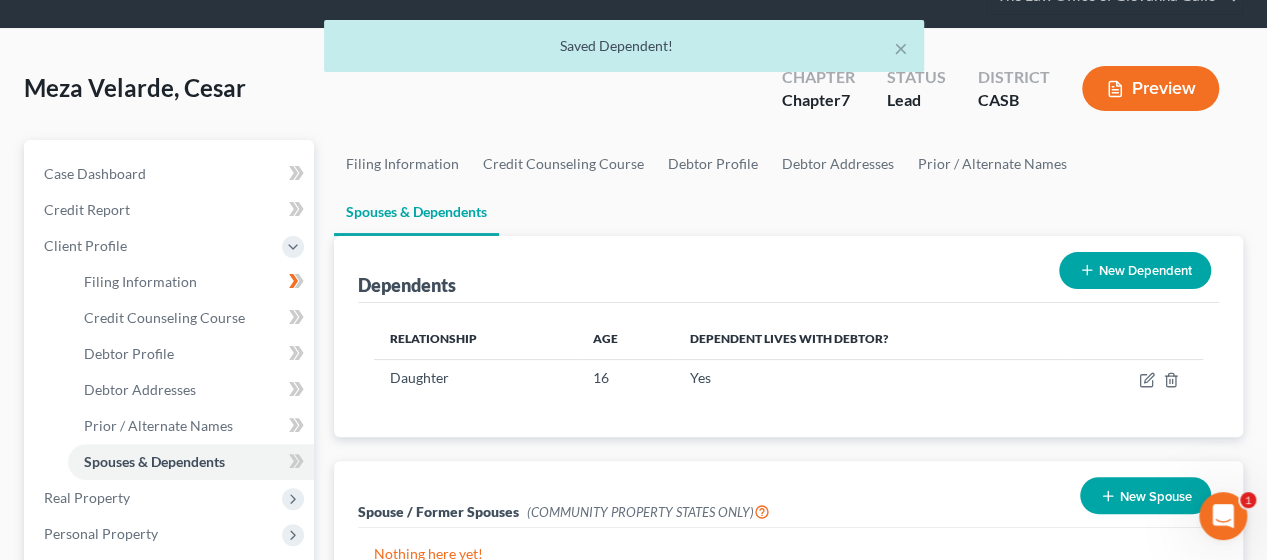 scroll, scrollTop: 128, scrollLeft: 0, axis: vertical 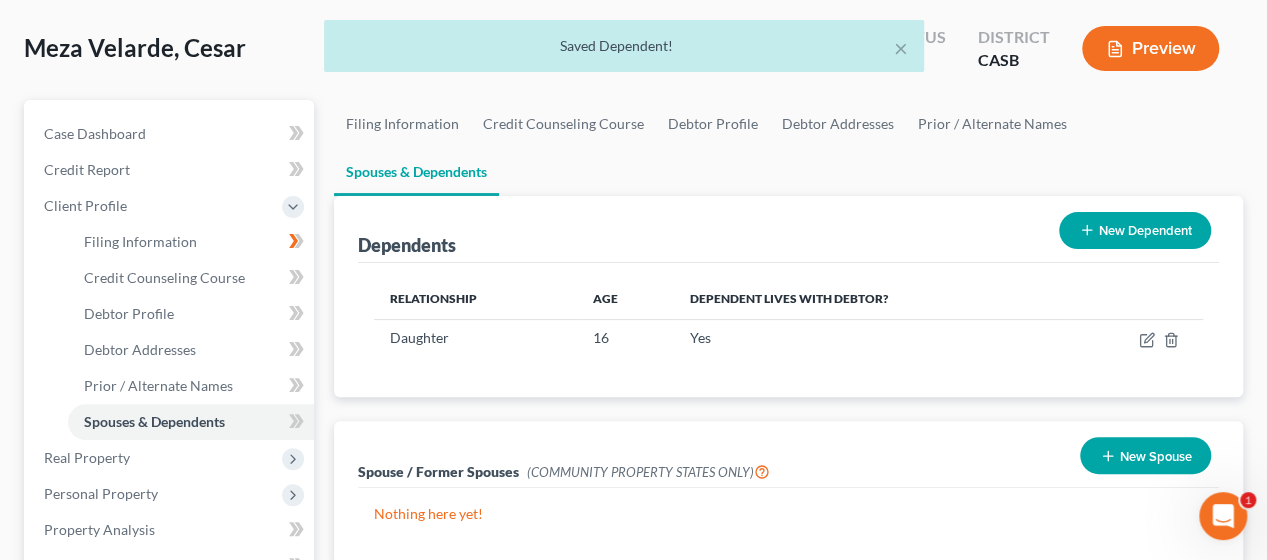 click on "New Dependent" at bounding box center [1135, 230] 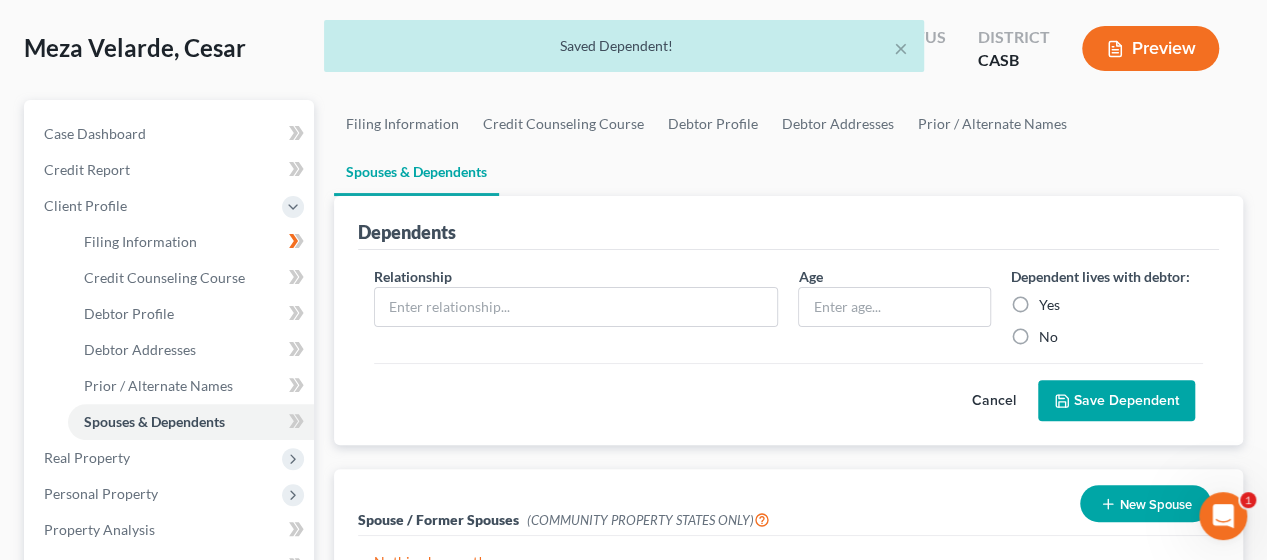 click on "Cancel" at bounding box center [994, 401] 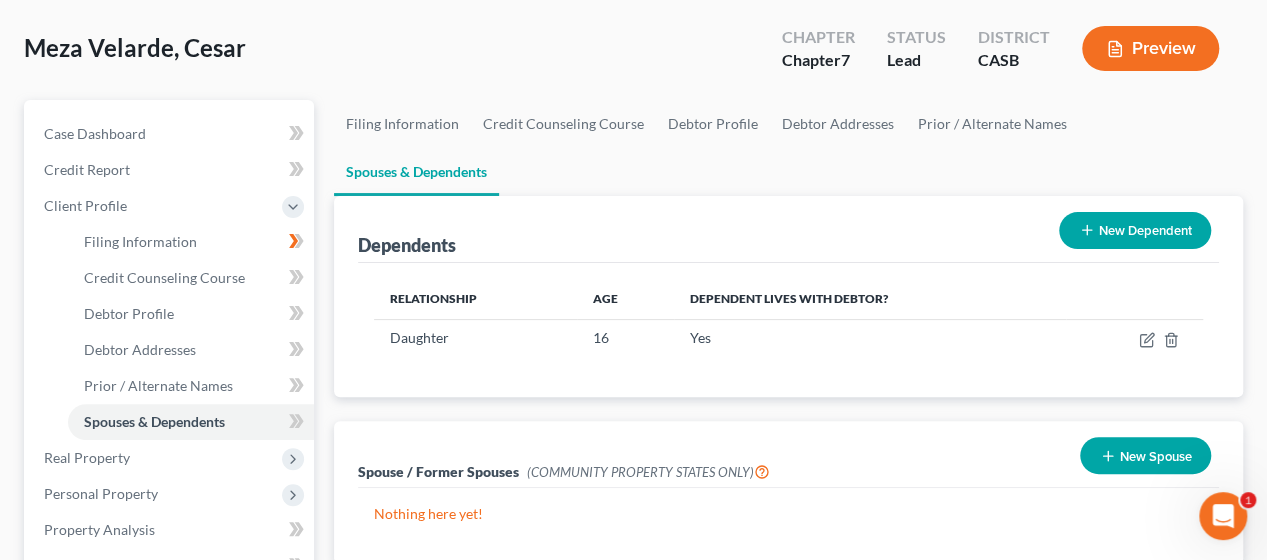scroll, scrollTop: 179, scrollLeft: 0, axis: vertical 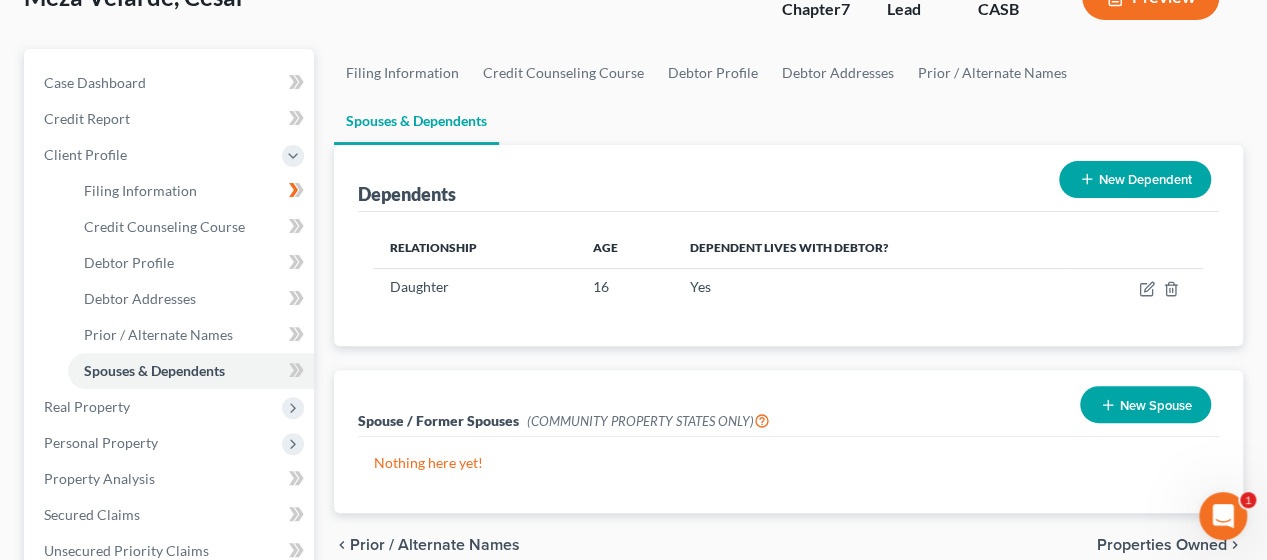 click on "New Spouse" at bounding box center (1145, 404) 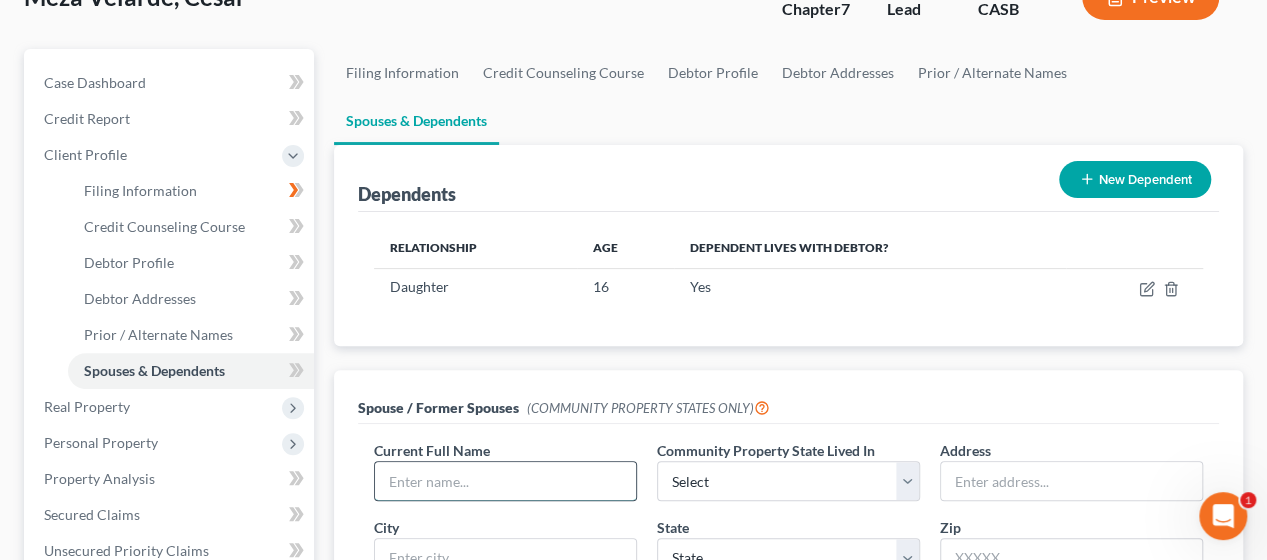 click at bounding box center (505, 481) 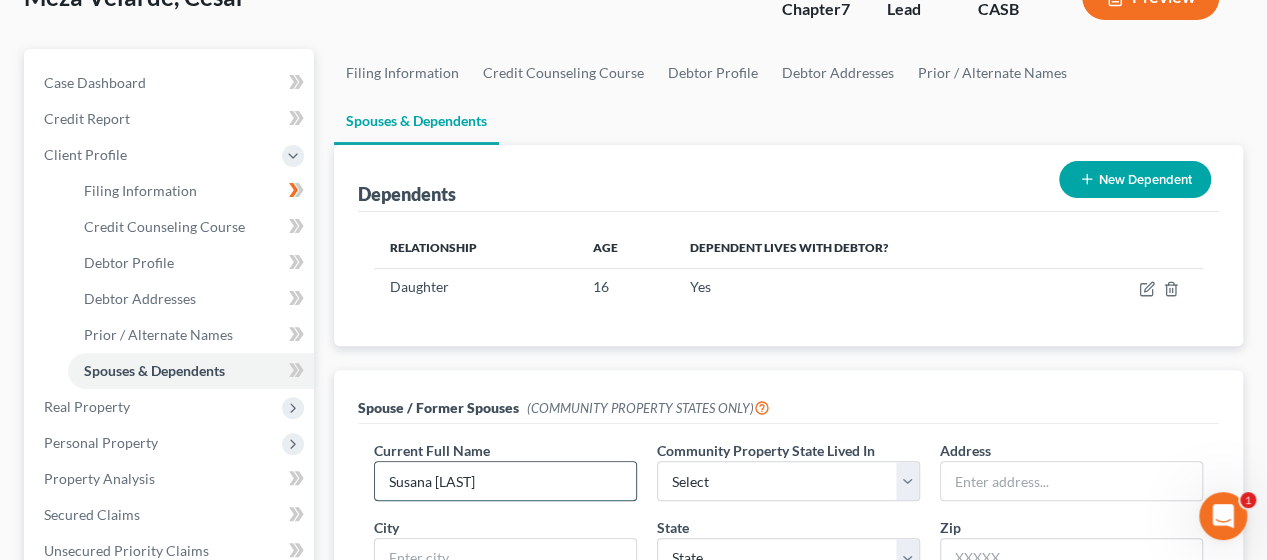 type on "Susana [LAST]" 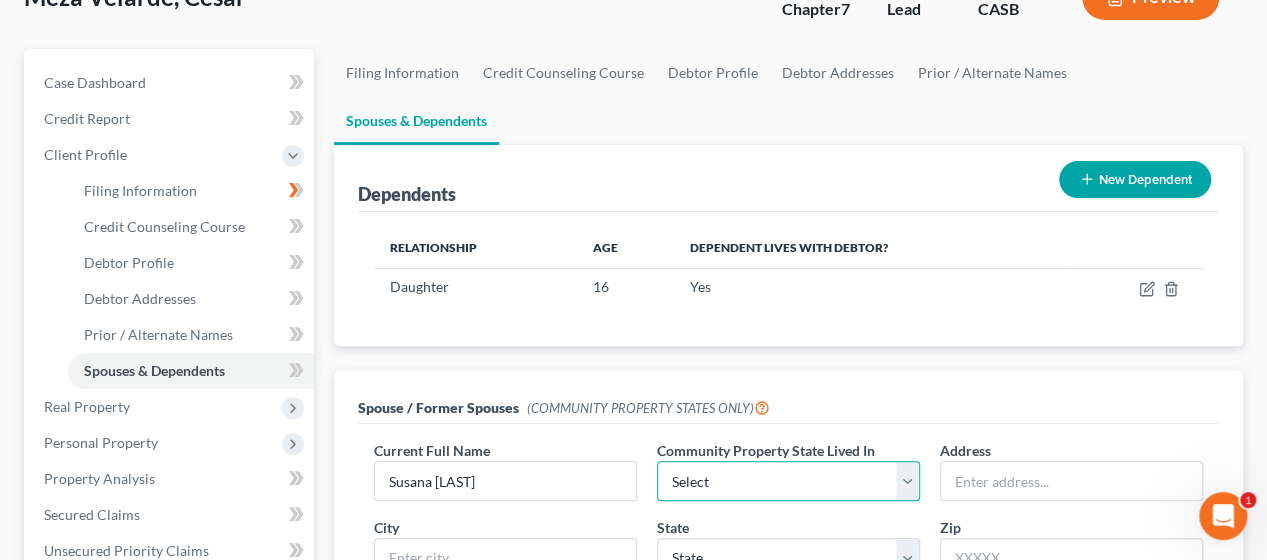click on "Select AZ CA GU ID LA NV NM PR TX WA WI" at bounding box center [788, 481] 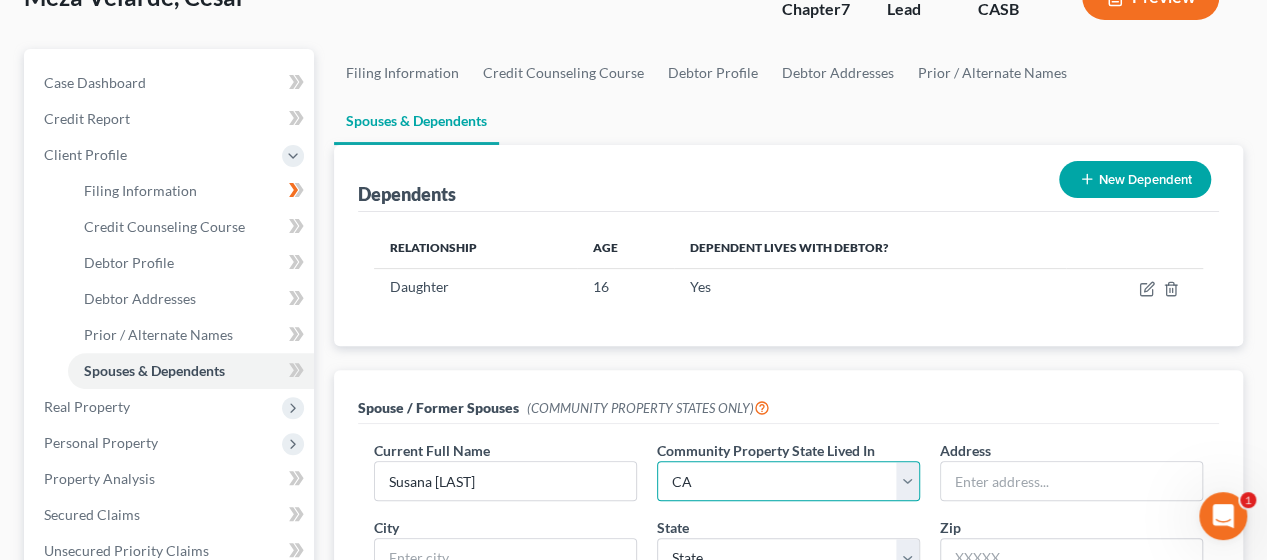 click on "Select AZ CA GU ID LA NV NM PR TX WA WI" at bounding box center (788, 481) 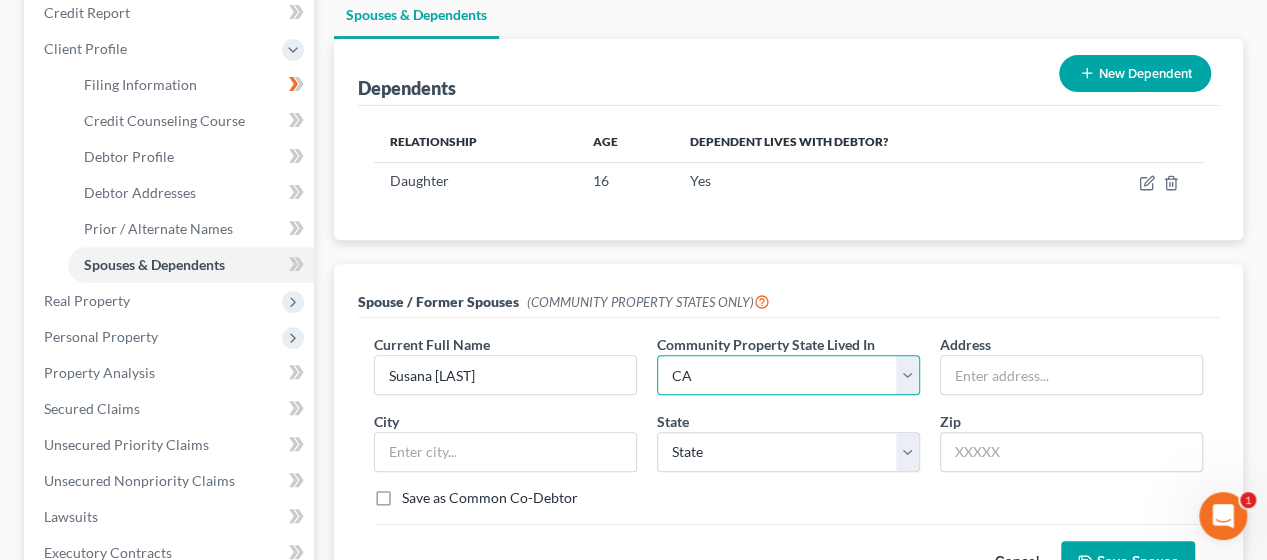 scroll, scrollTop: 287, scrollLeft: 0, axis: vertical 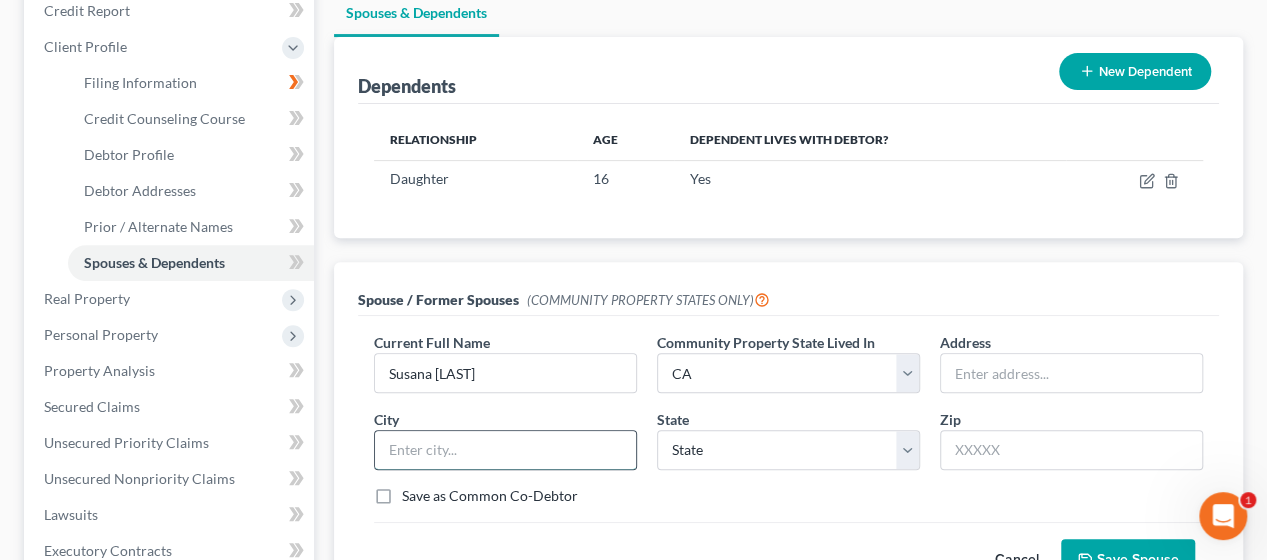 click at bounding box center (505, 450) 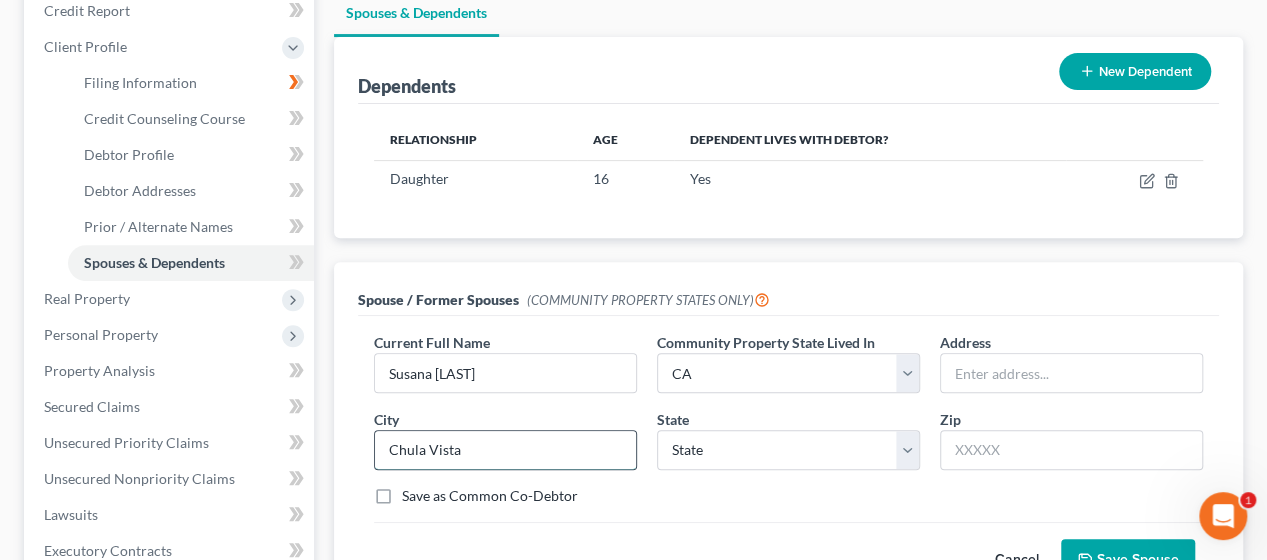type on "Chula Vista" 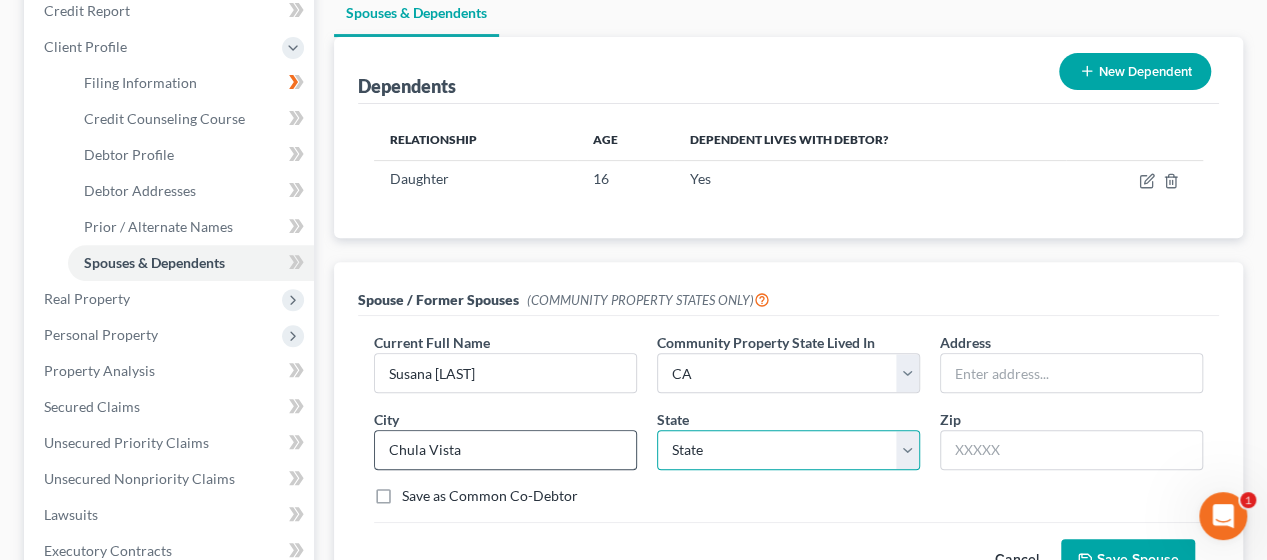 select on "4" 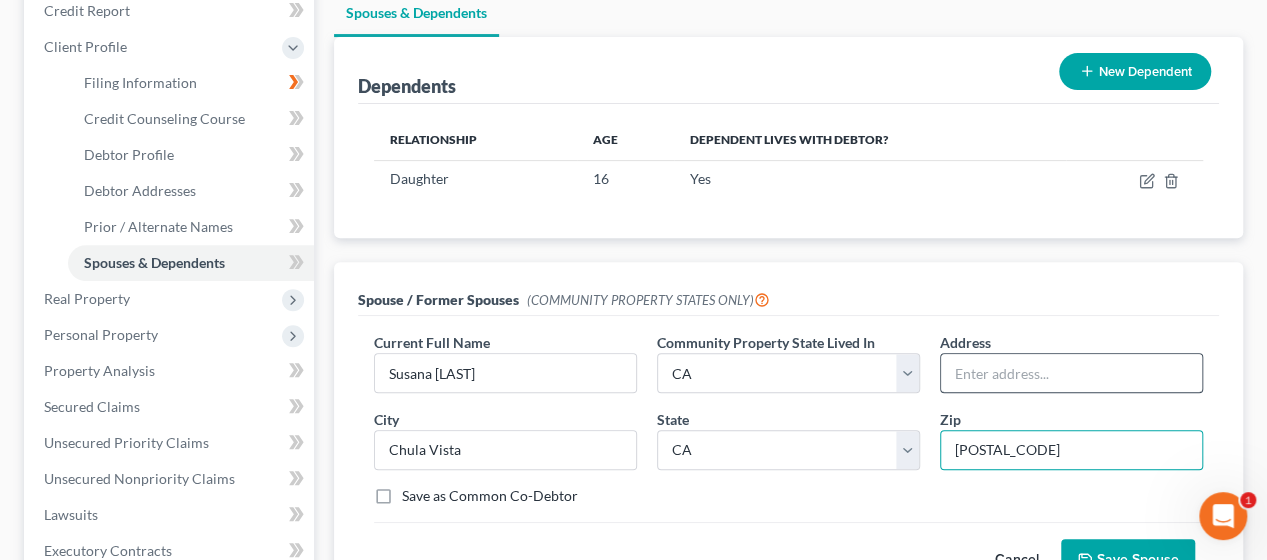 type on "[POSTAL_CODE]" 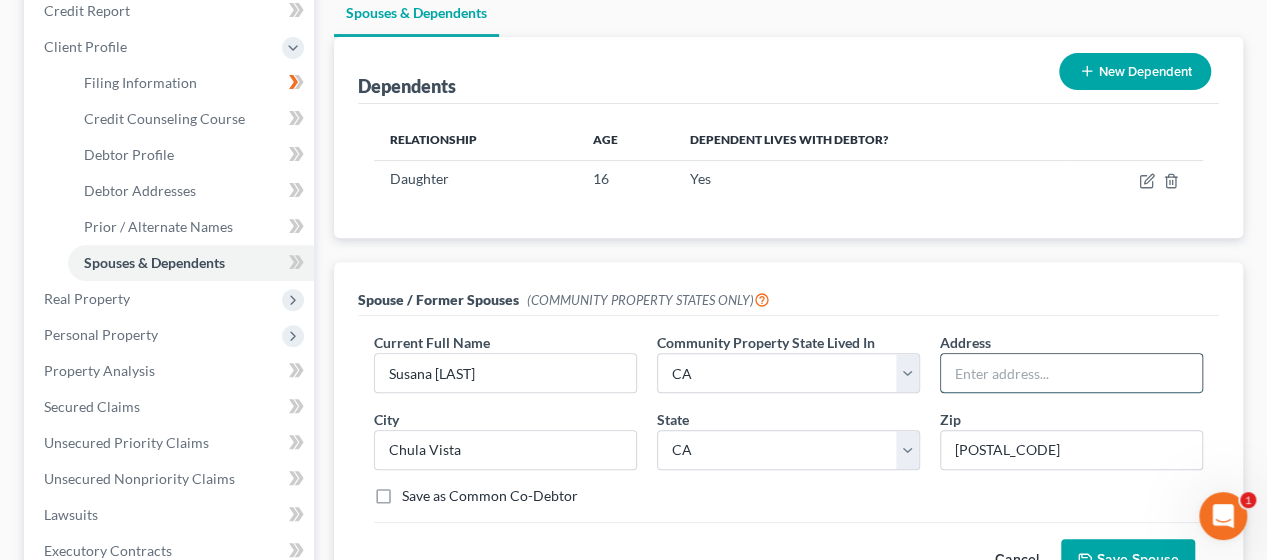 click at bounding box center [1071, 373] 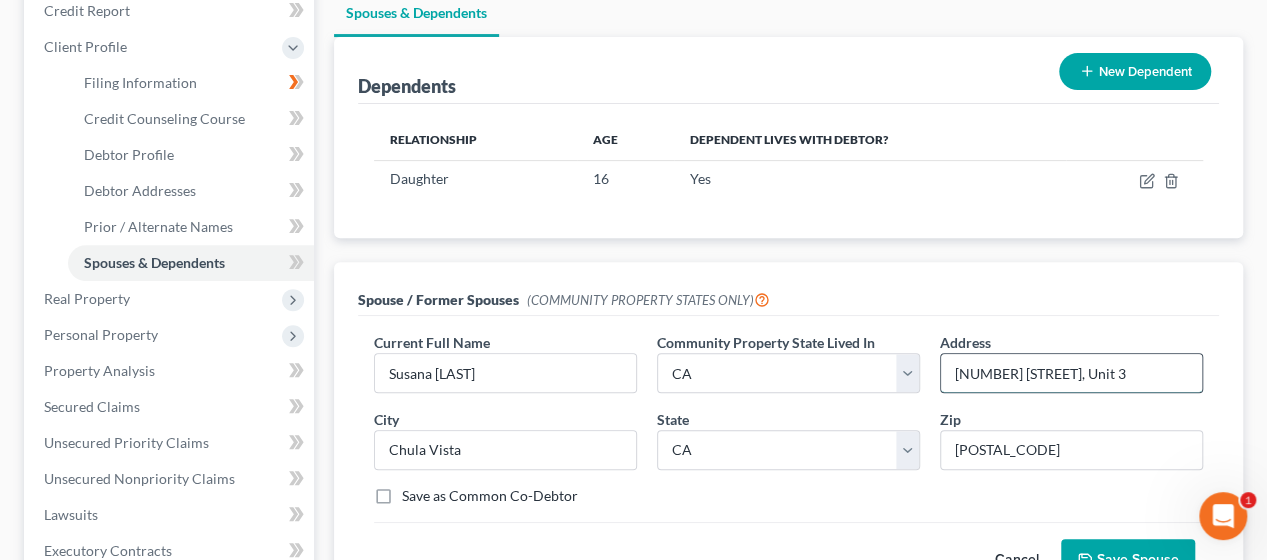 click on "[NUMBER] [STREET], Unit 3" at bounding box center (1071, 373) 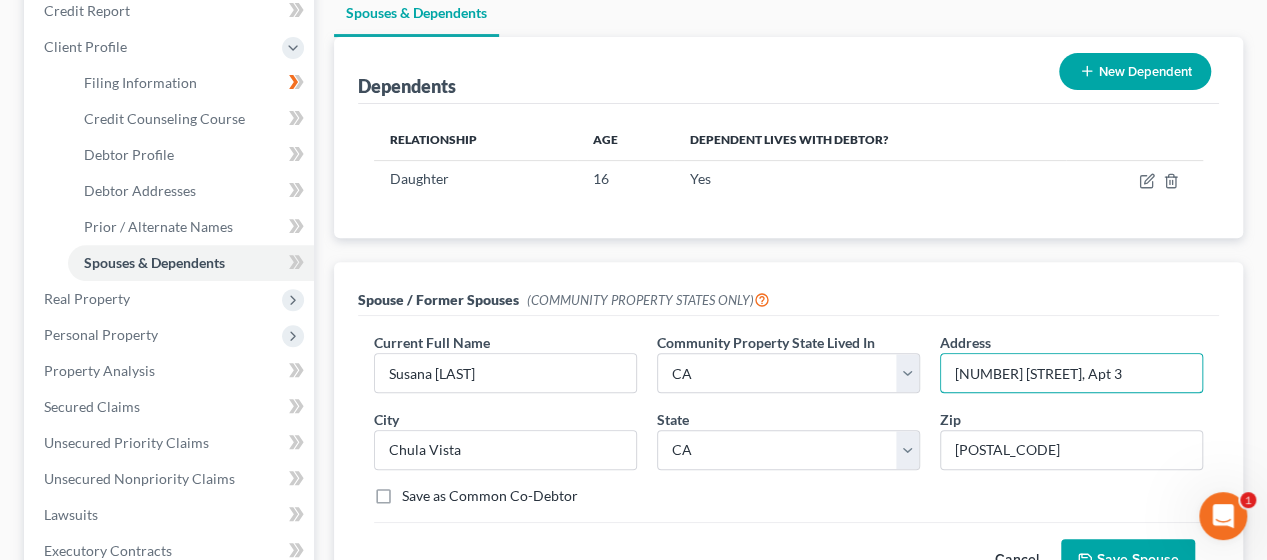 type on "[NUMBER] [STREET], Apt 3" 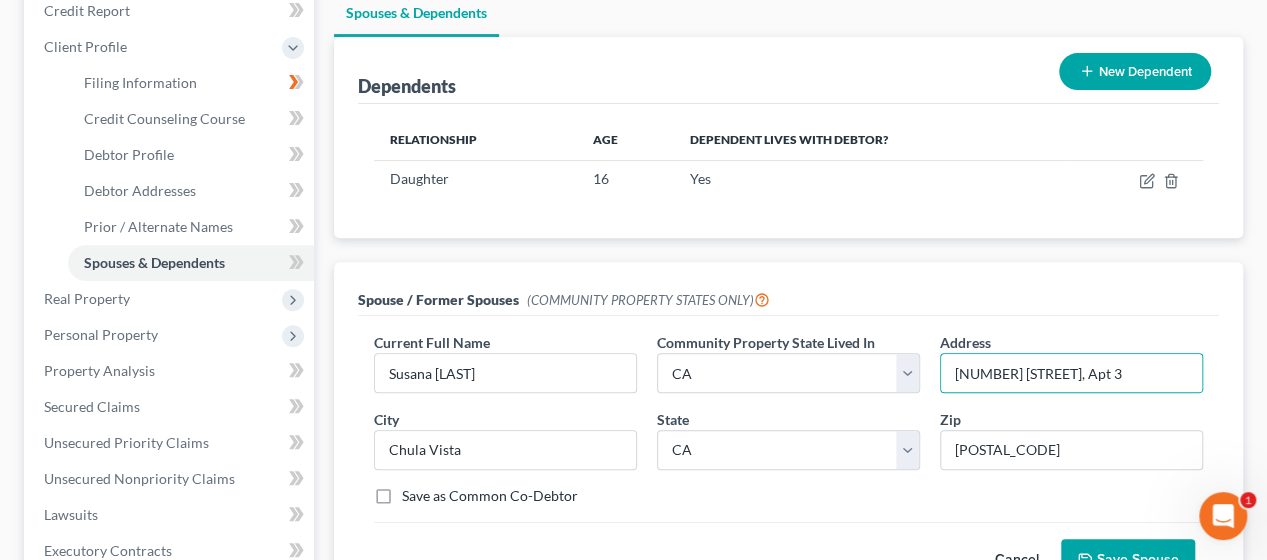 click on "Save Spouse" at bounding box center [1128, 560] 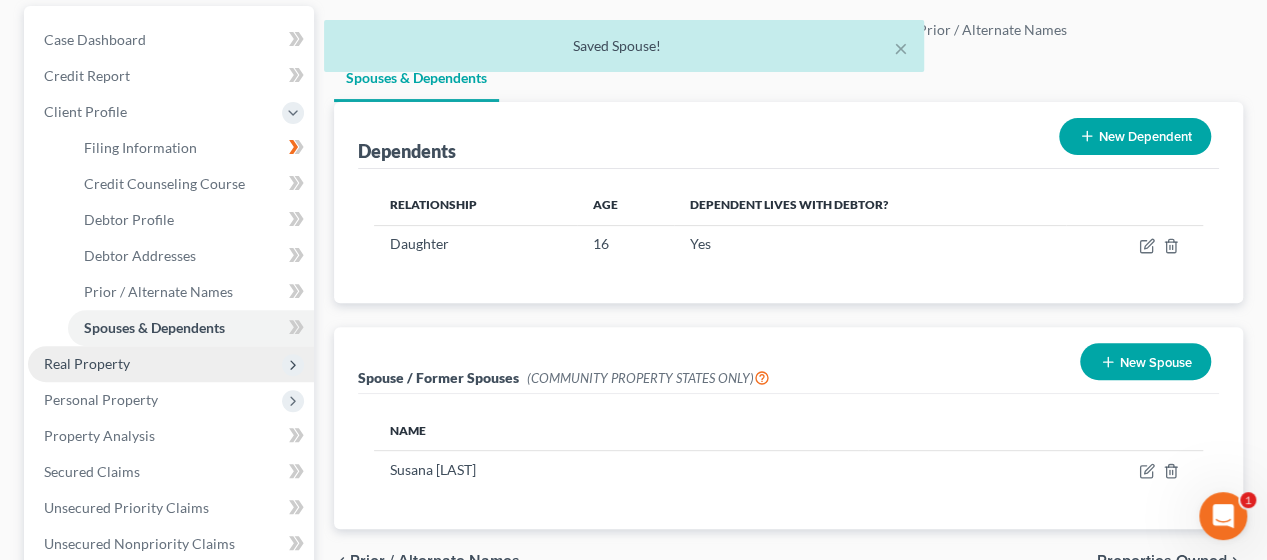 scroll, scrollTop: 221, scrollLeft: 0, axis: vertical 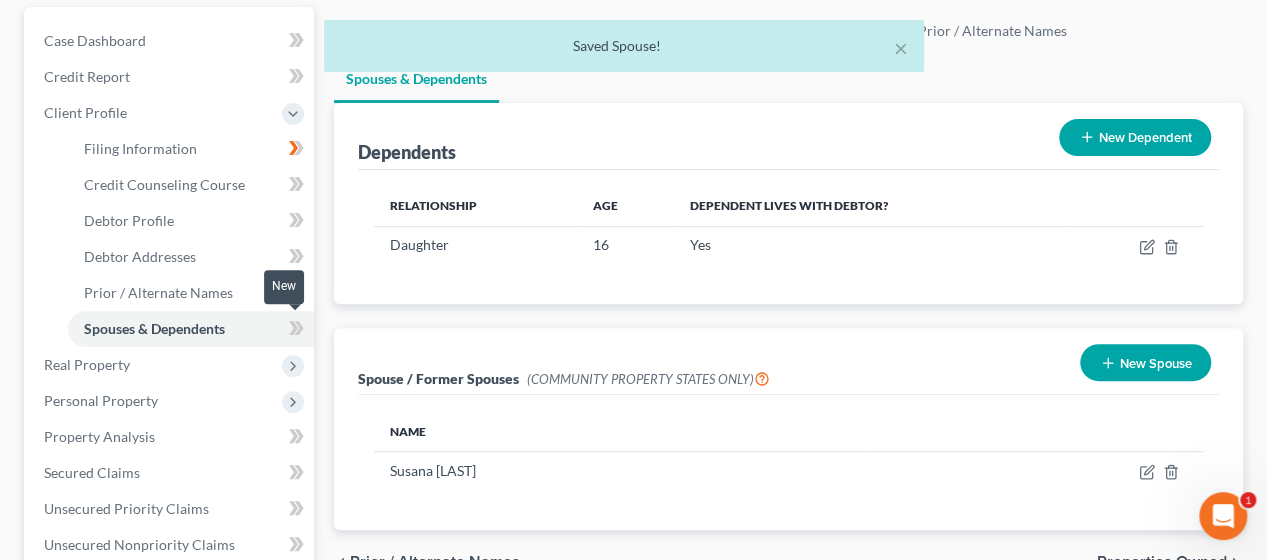 click 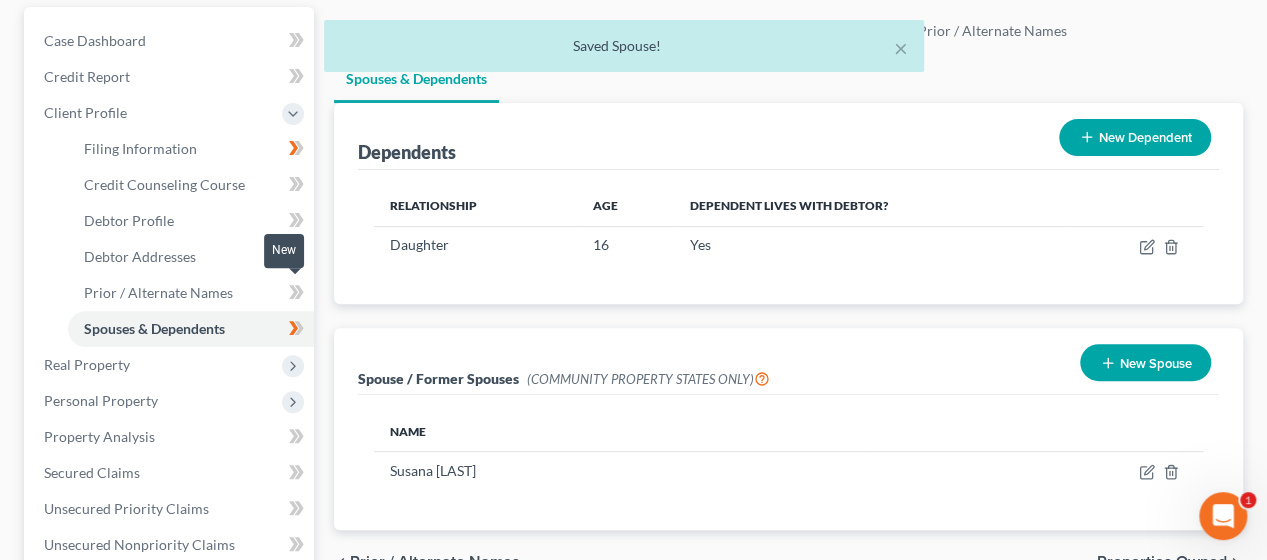 click 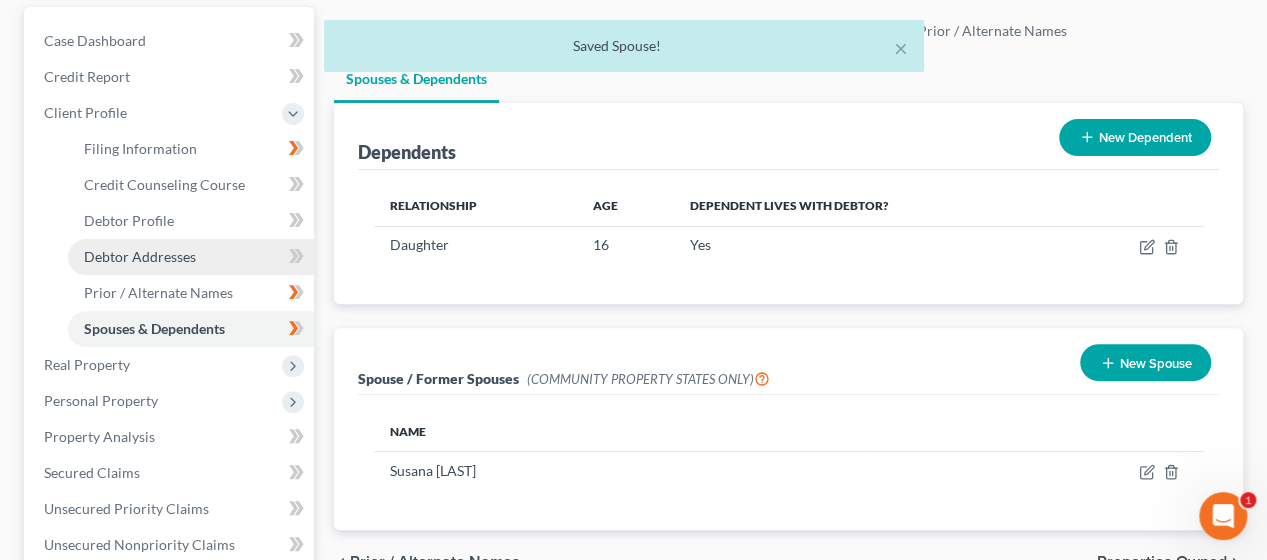 click on "Debtor Addresses" at bounding box center [191, 257] 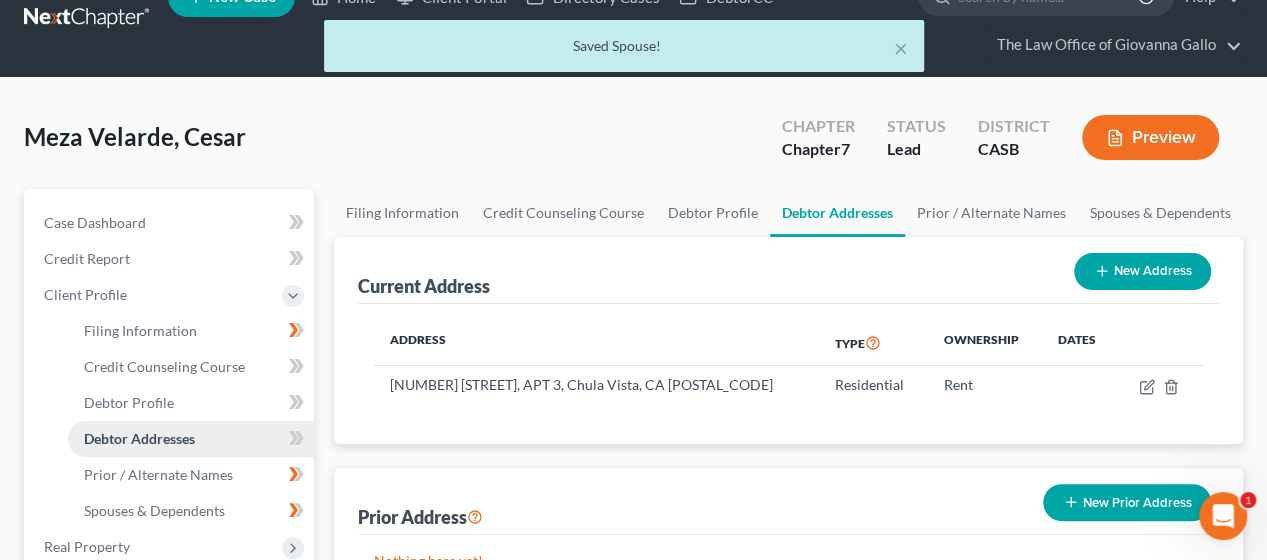 scroll, scrollTop: 40, scrollLeft: 0, axis: vertical 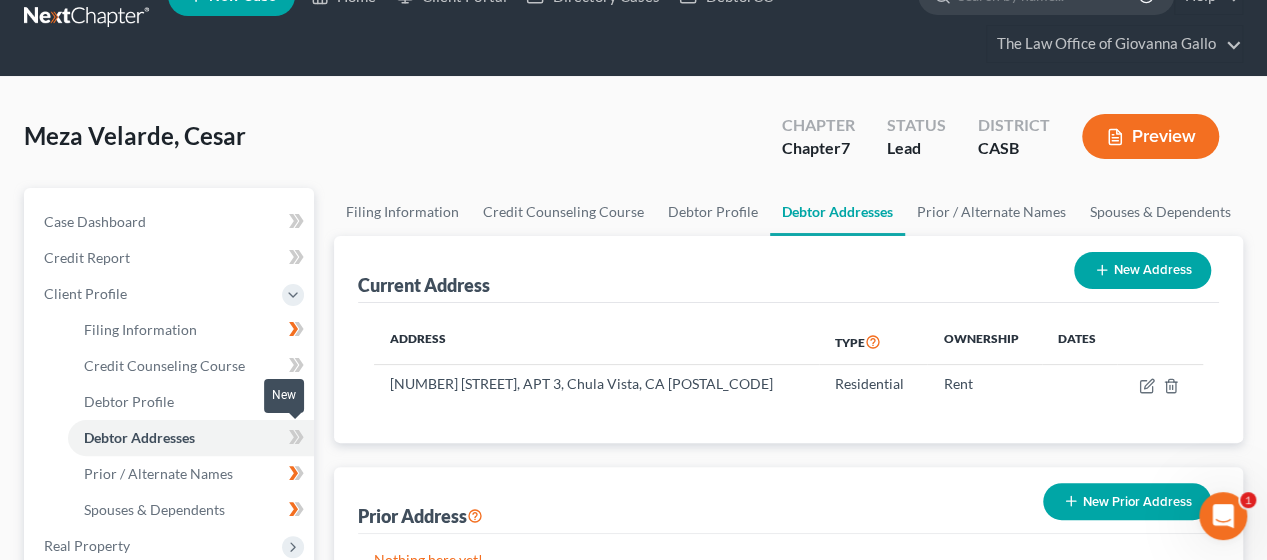 click 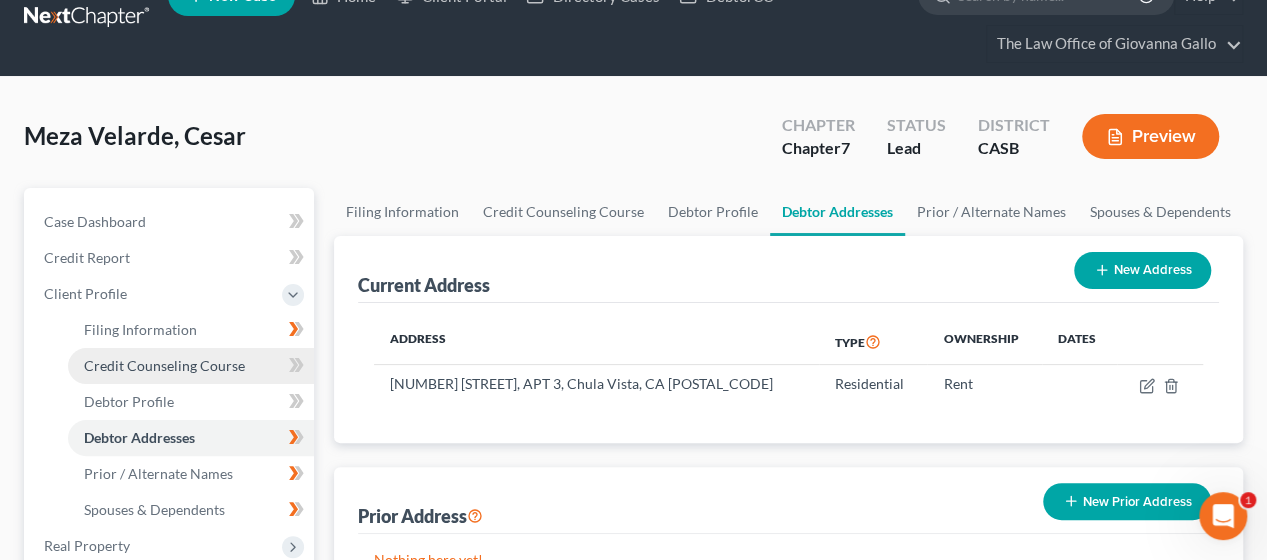 click on "Credit Counseling Course" at bounding box center [191, 366] 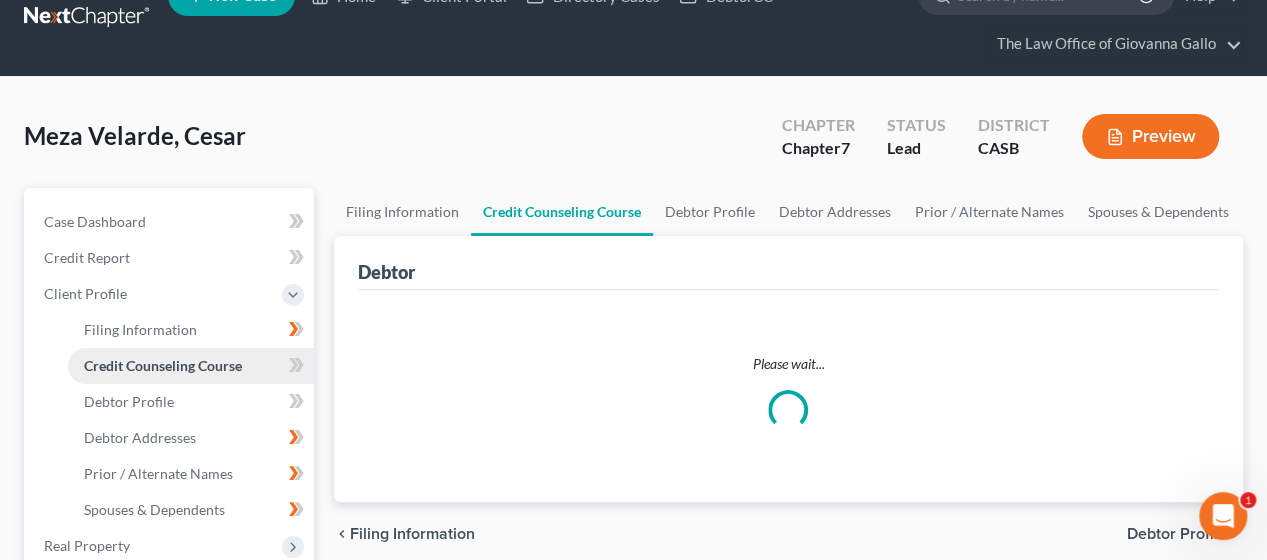 scroll, scrollTop: 0, scrollLeft: 0, axis: both 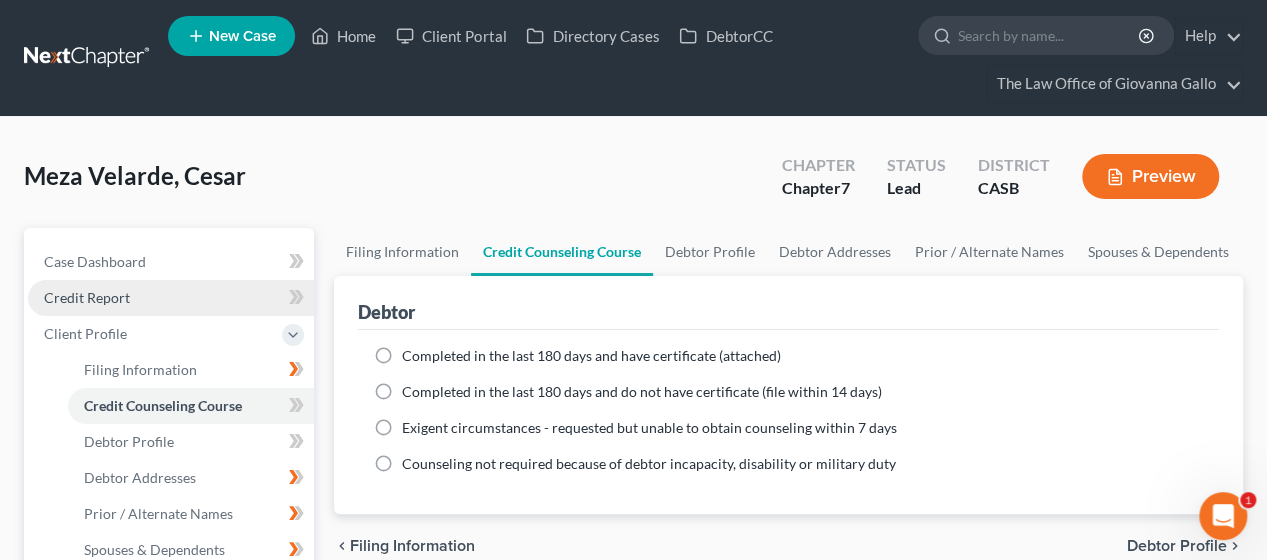 click on "Credit Report" at bounding box center (171, 298) 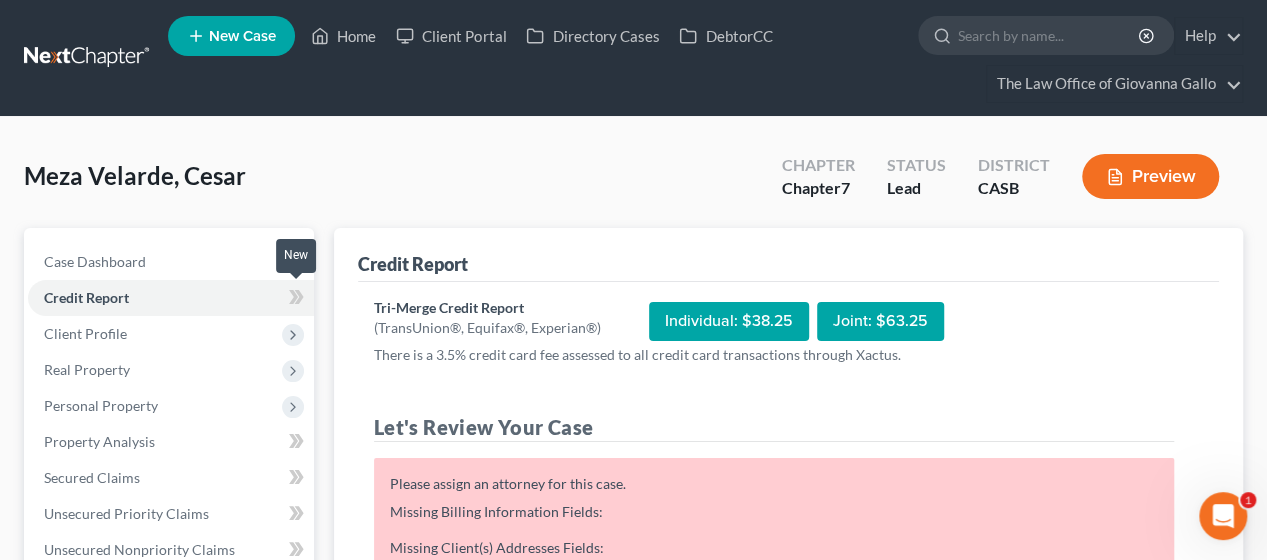 click 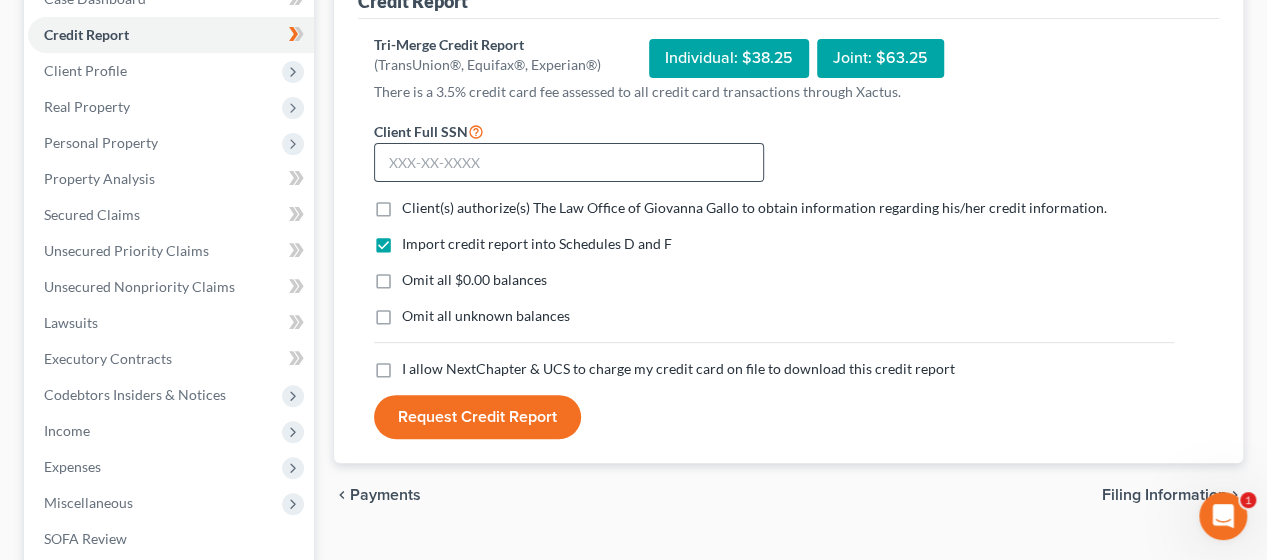 scroll, scrollTop: 266, scrollLeft: 0, axis: vertical 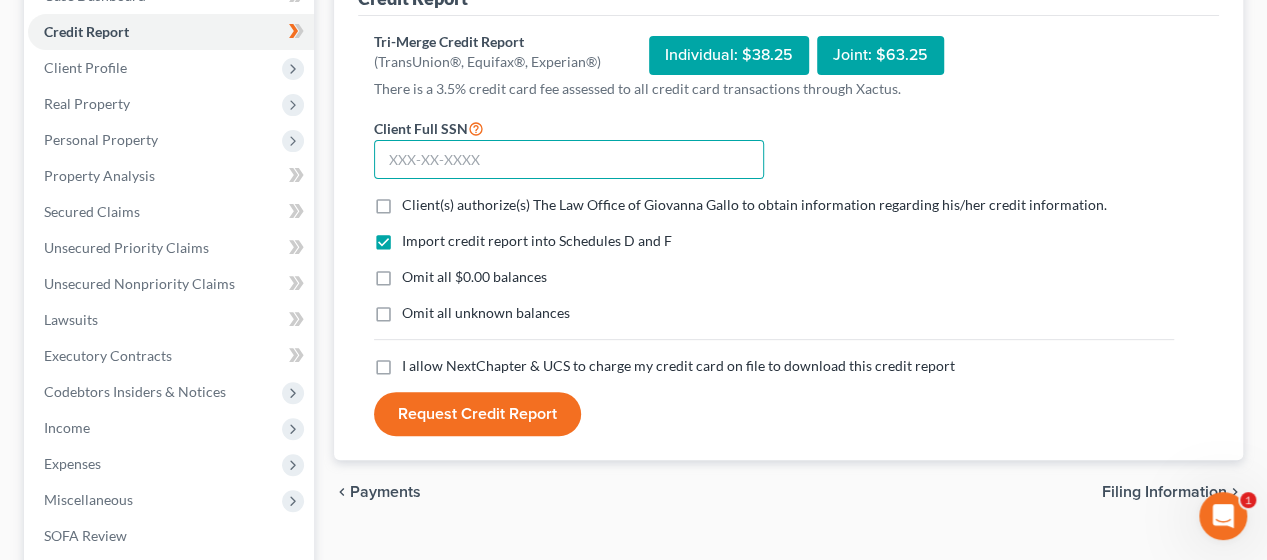 click at bounding box center [569, 160] 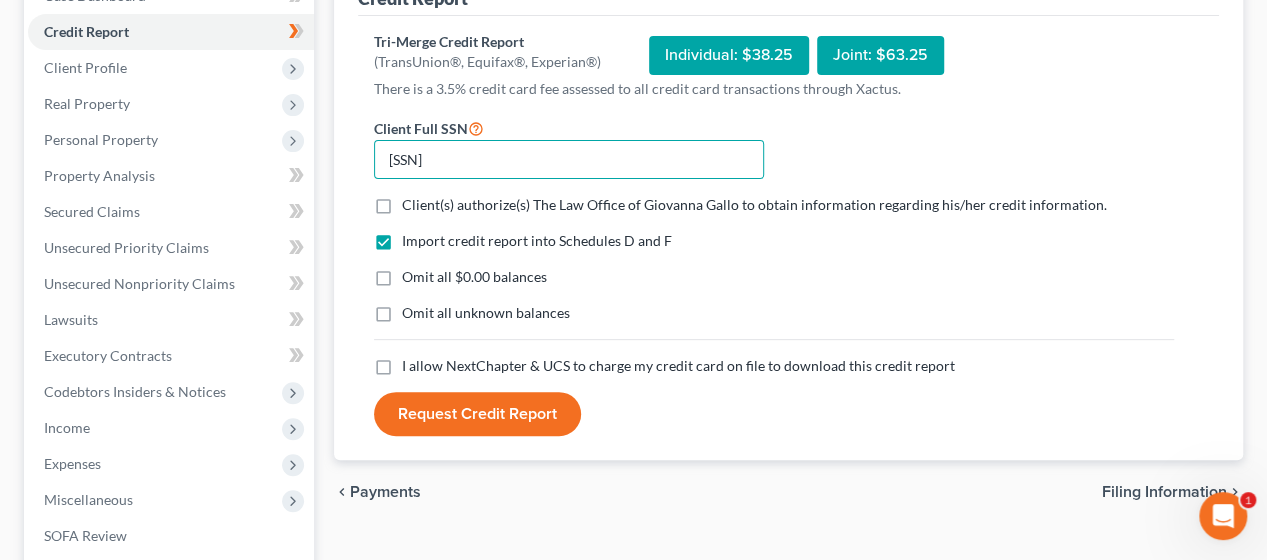 type on "[SSN]" 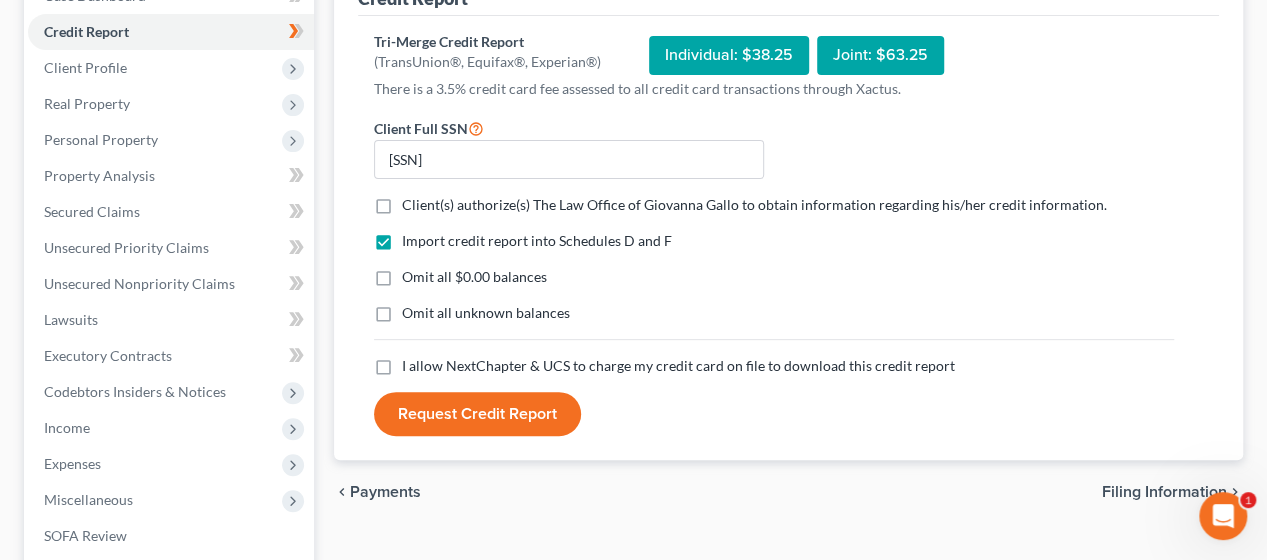 click on "Client Full SSN
*
[SSN]
Client(s) authorize(s) The Law Office of Giovanna Gallo to obtain information regarding his/her credit information.
*
Import credit report into Schedules D and F Omit all $0.00 balances Omit all unknown balances
I allow NextChapter & UCS to charge my credit card on file to download this credit report
*
Request Credit Report" at bounding box center (774, 276) 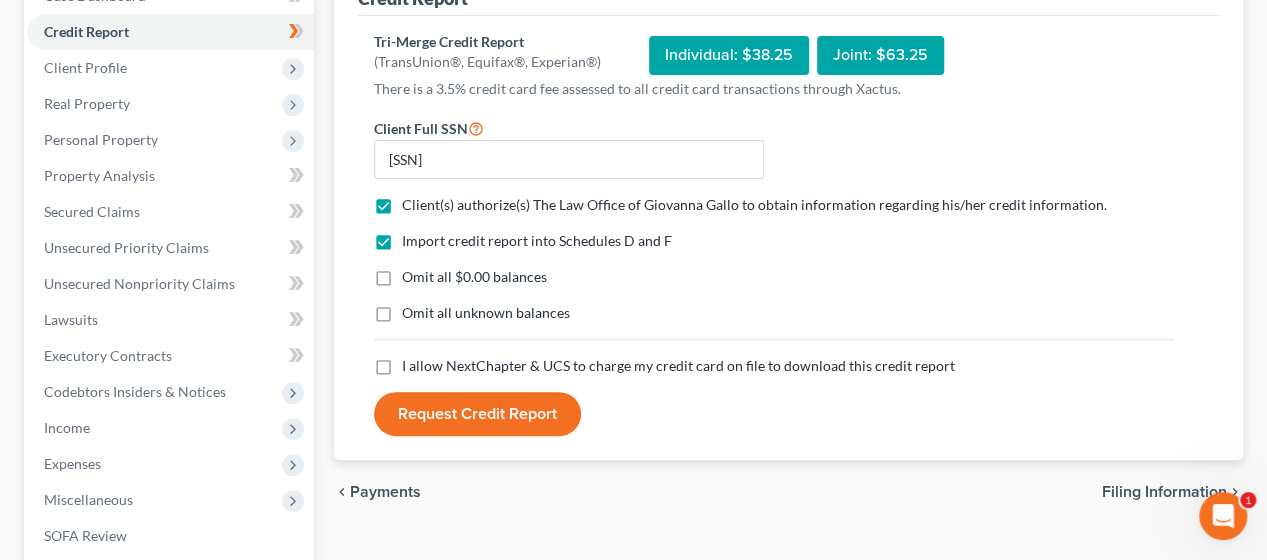 click on "Omit all $0.00 balances" at bounding box center (474, 276) 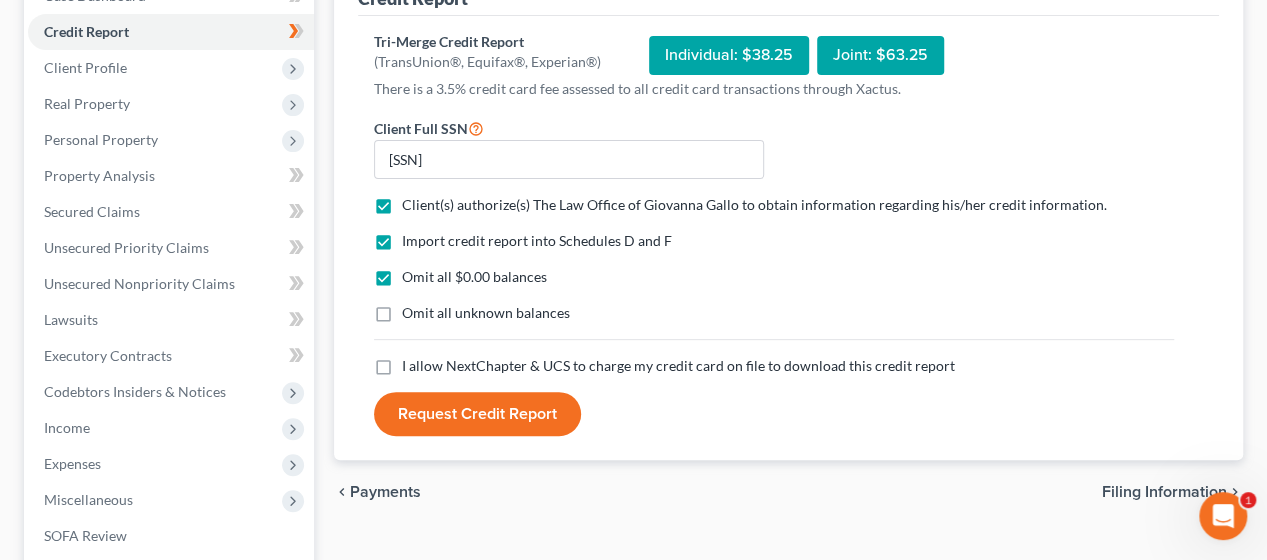 click on "I allow NextChapter & UCS to charge my credit card on file to download this credit report" at bounding box center [678, 365] 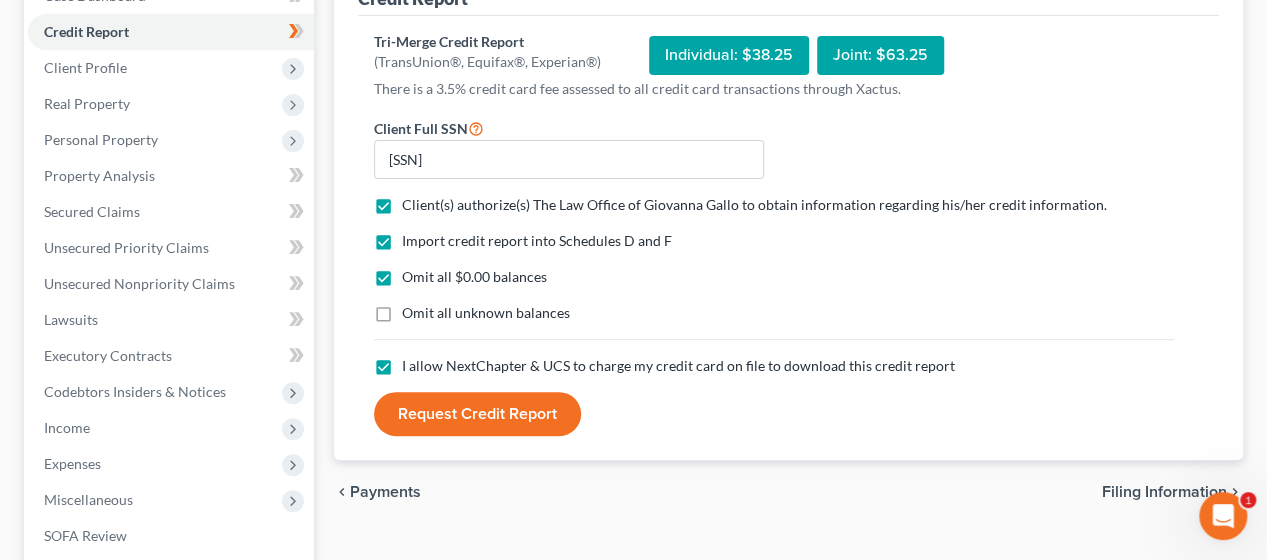 click on "Request Credit Report" at bounding box center (477, 414) 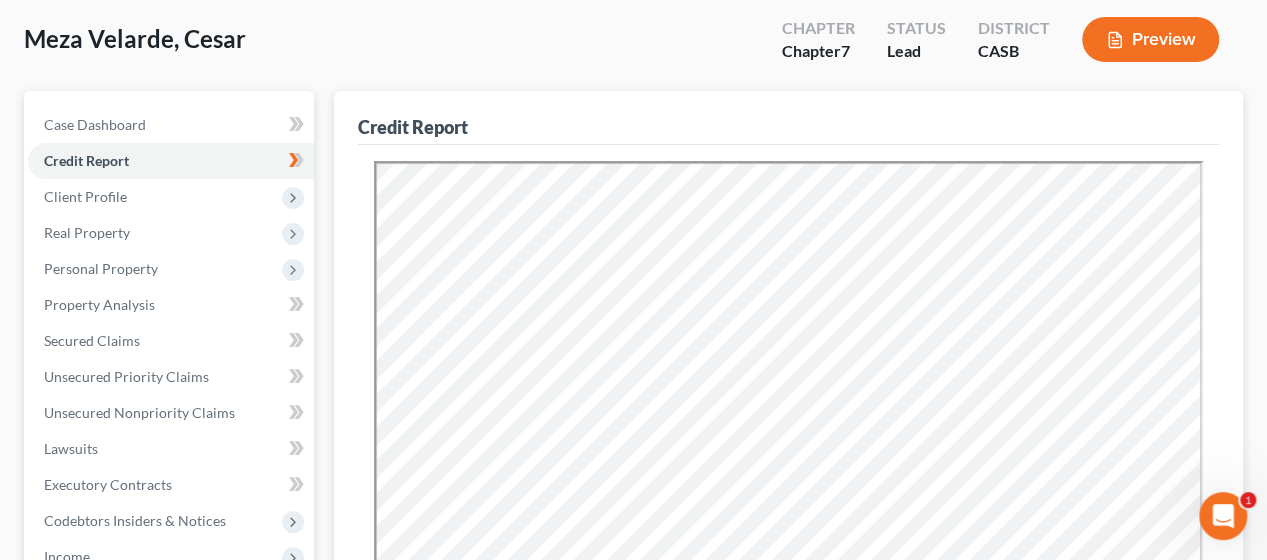 scroll, scrollTop: 0, scrollLeft: 0, axis: both 